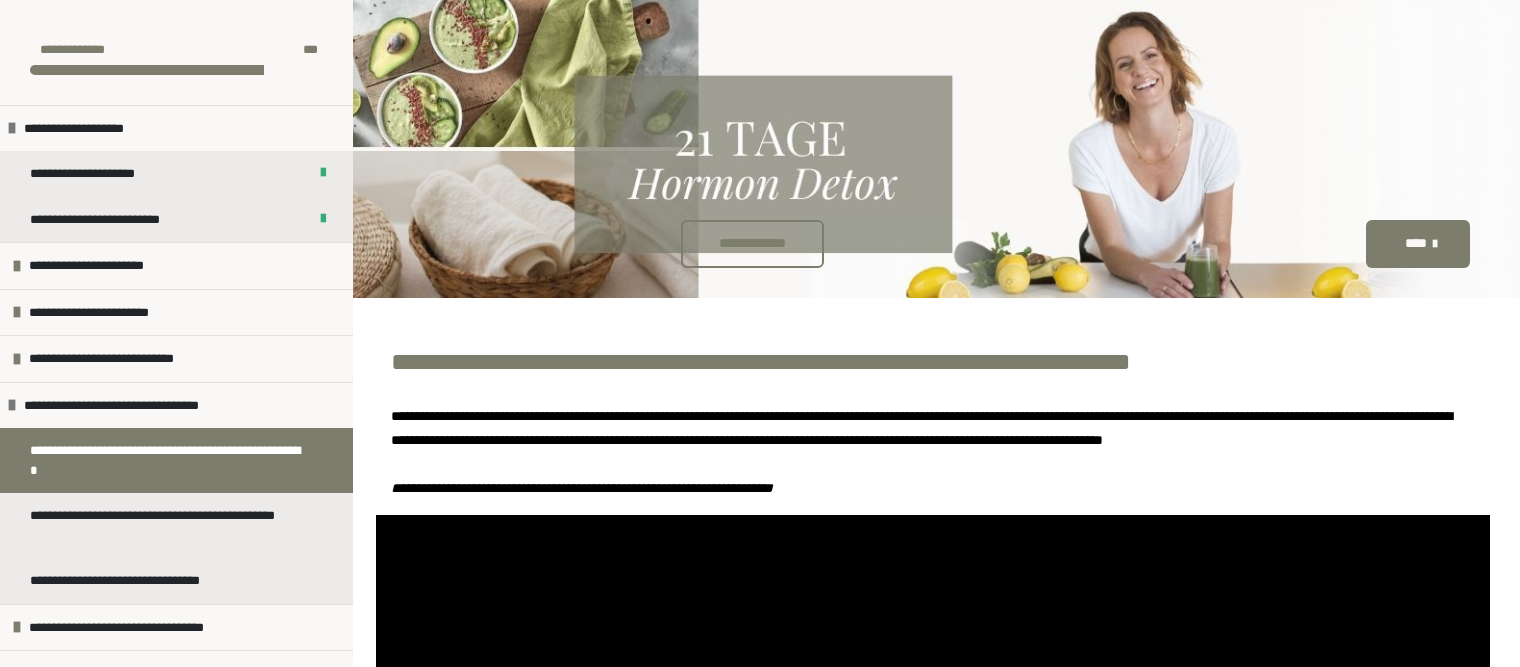 scroll, scrollTop: 532, scrollLeft: 0, axis: vertical 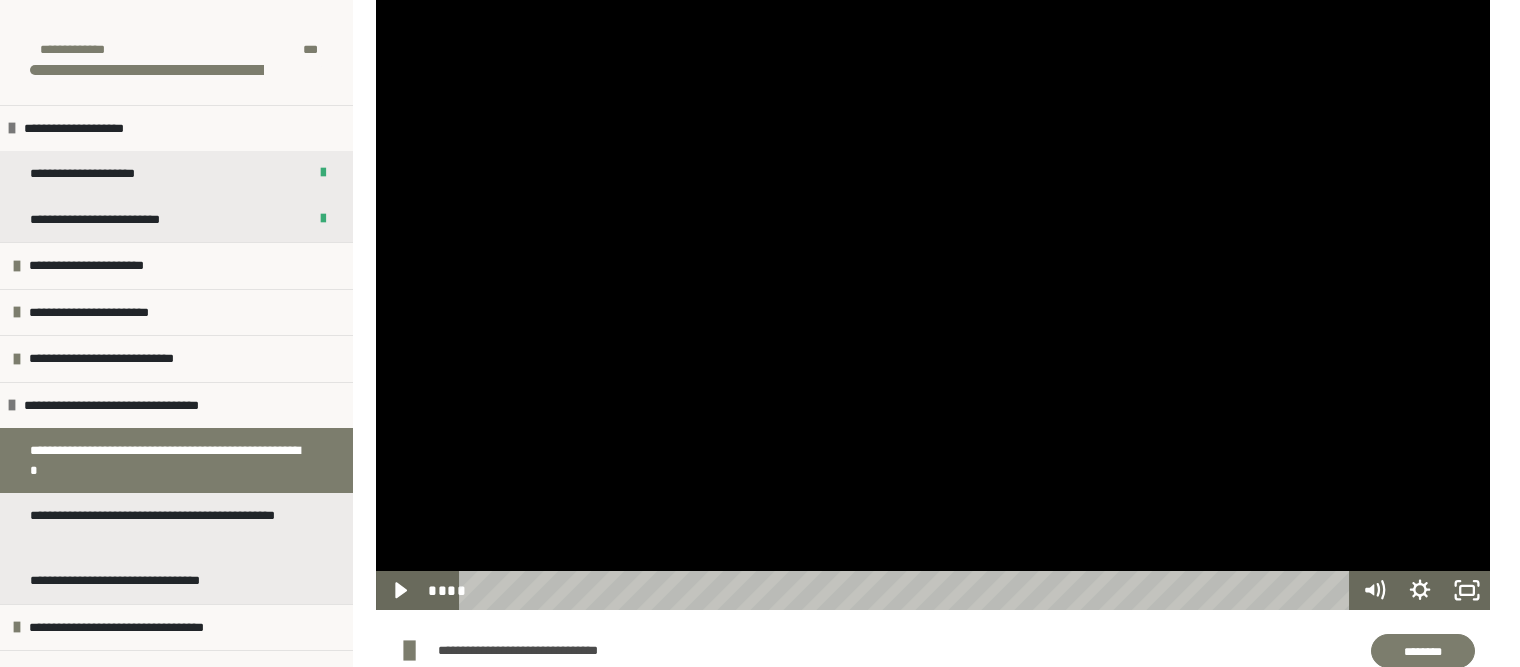 click at bounding box center [933, 296] 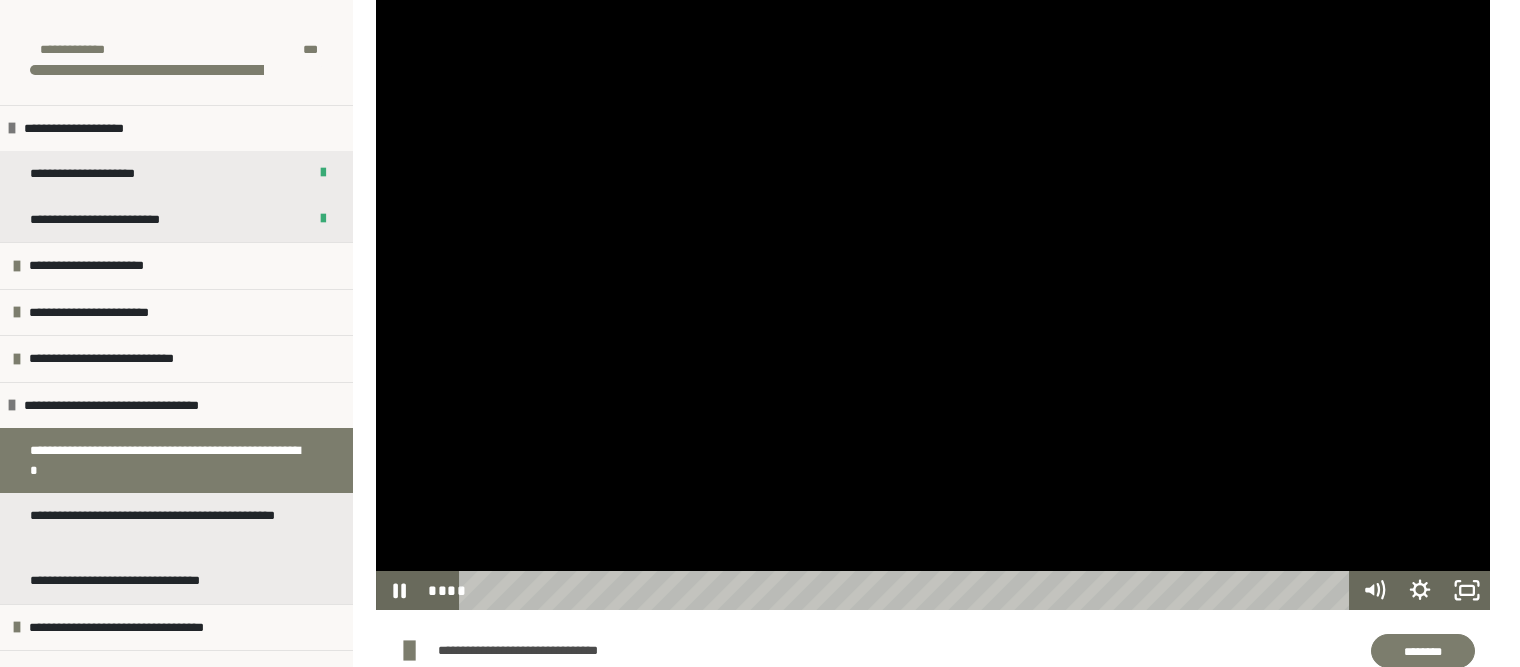 type 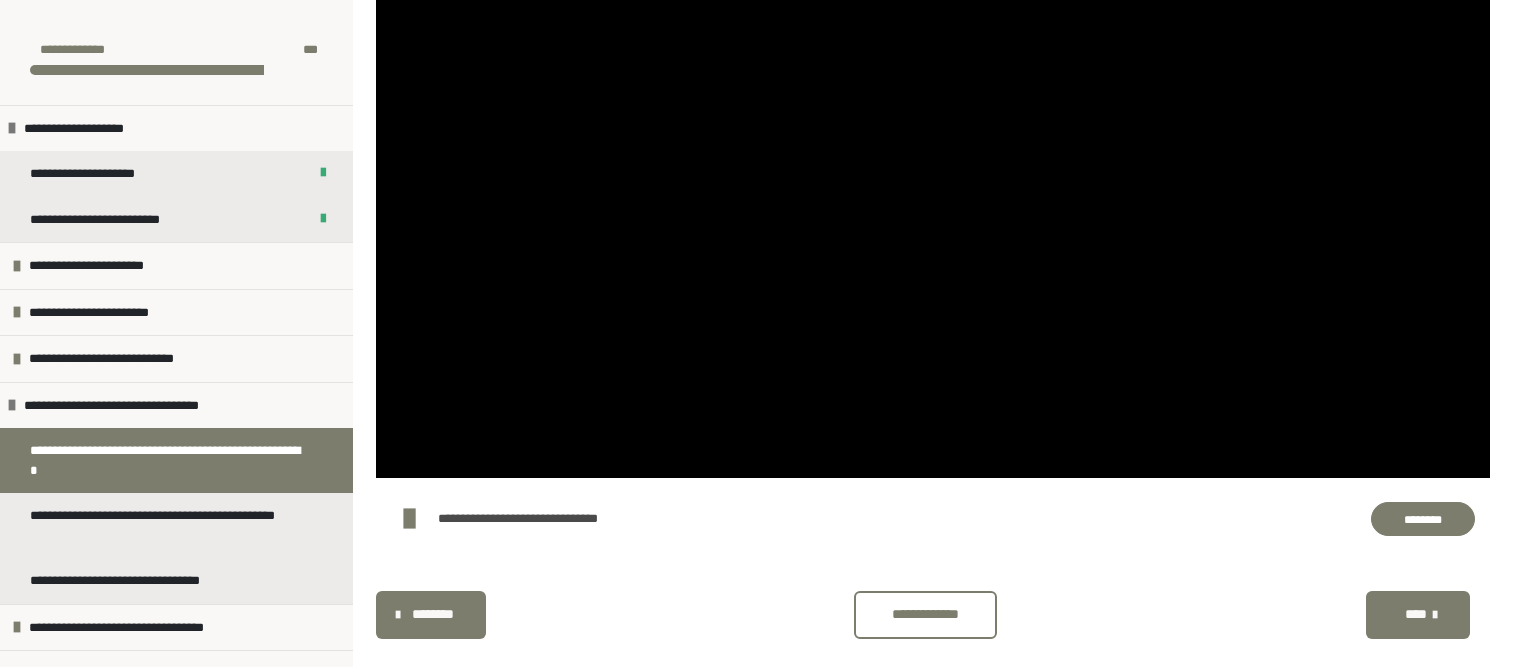 scroll, scrollTop: 719, scrollLeft: 0, axis: vertical 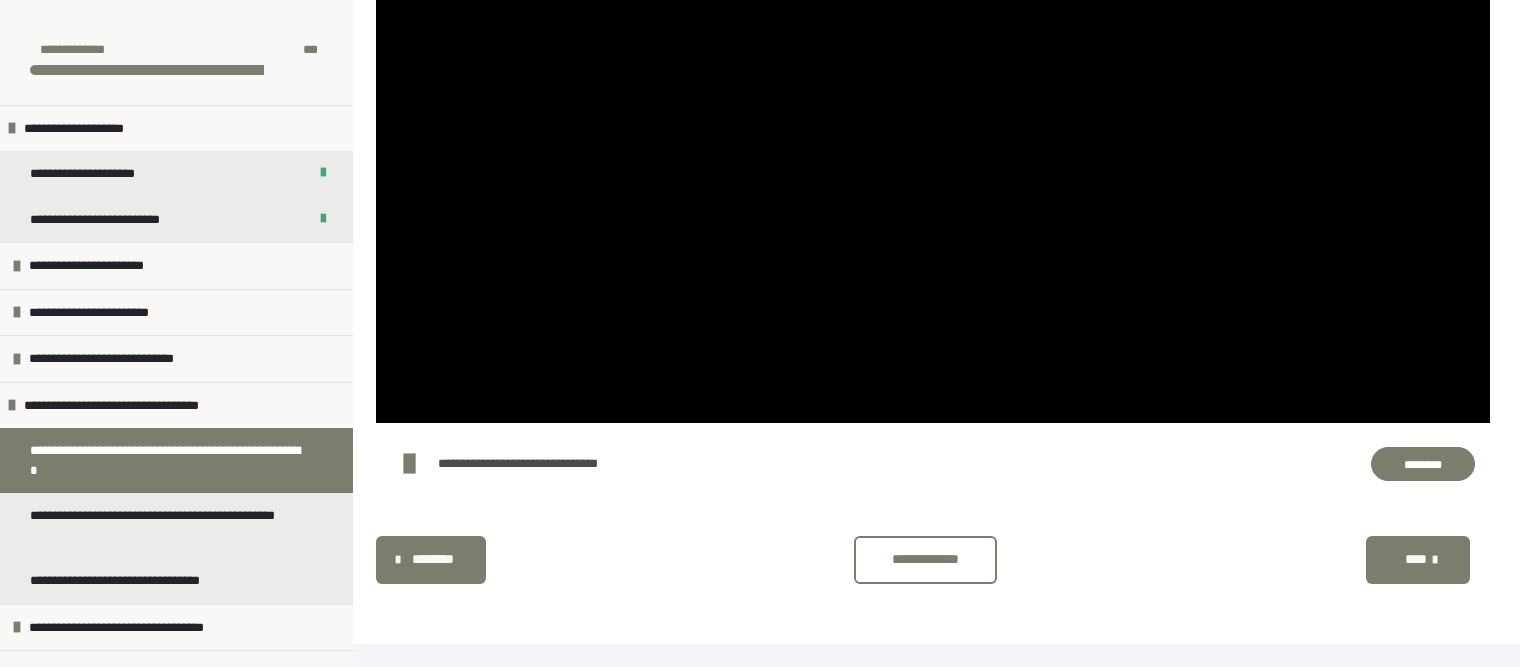 click on "**********" at bounding box center [925, 560] 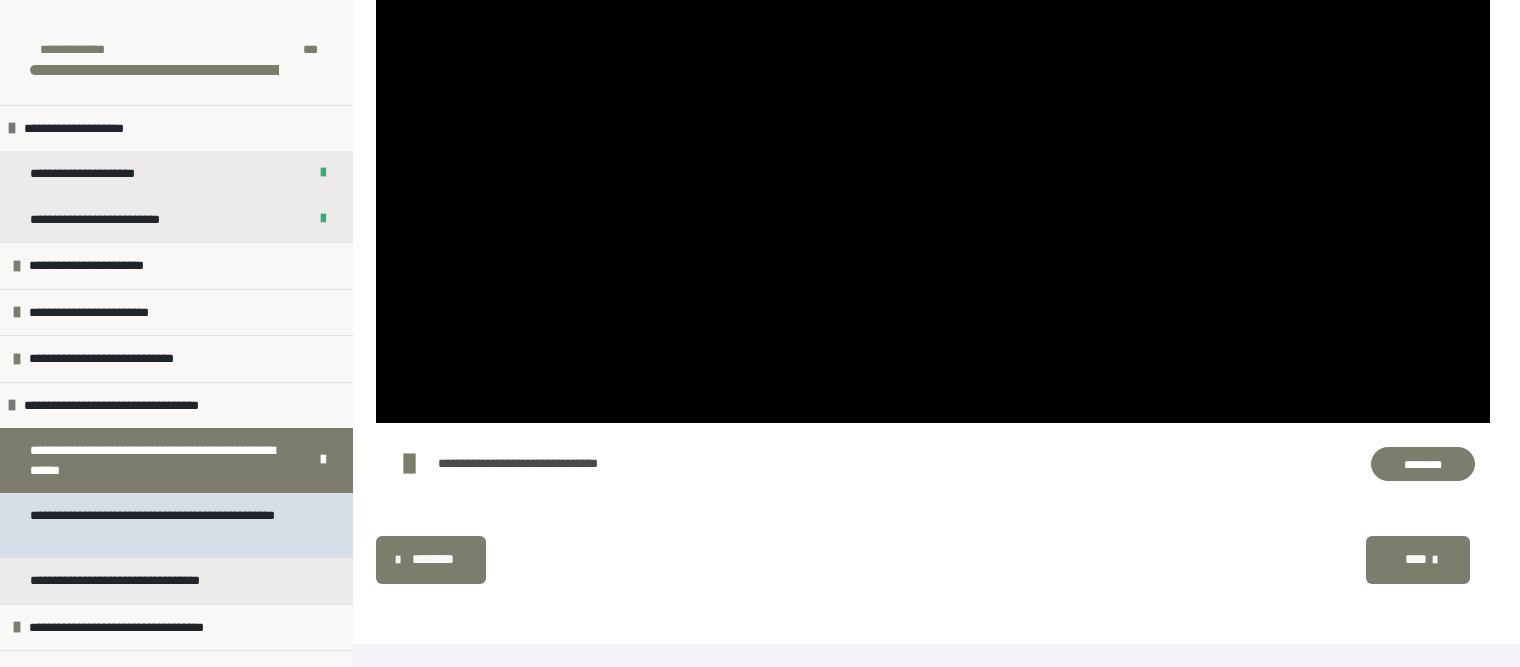 click on "**********" at bounding box center [168, 525] 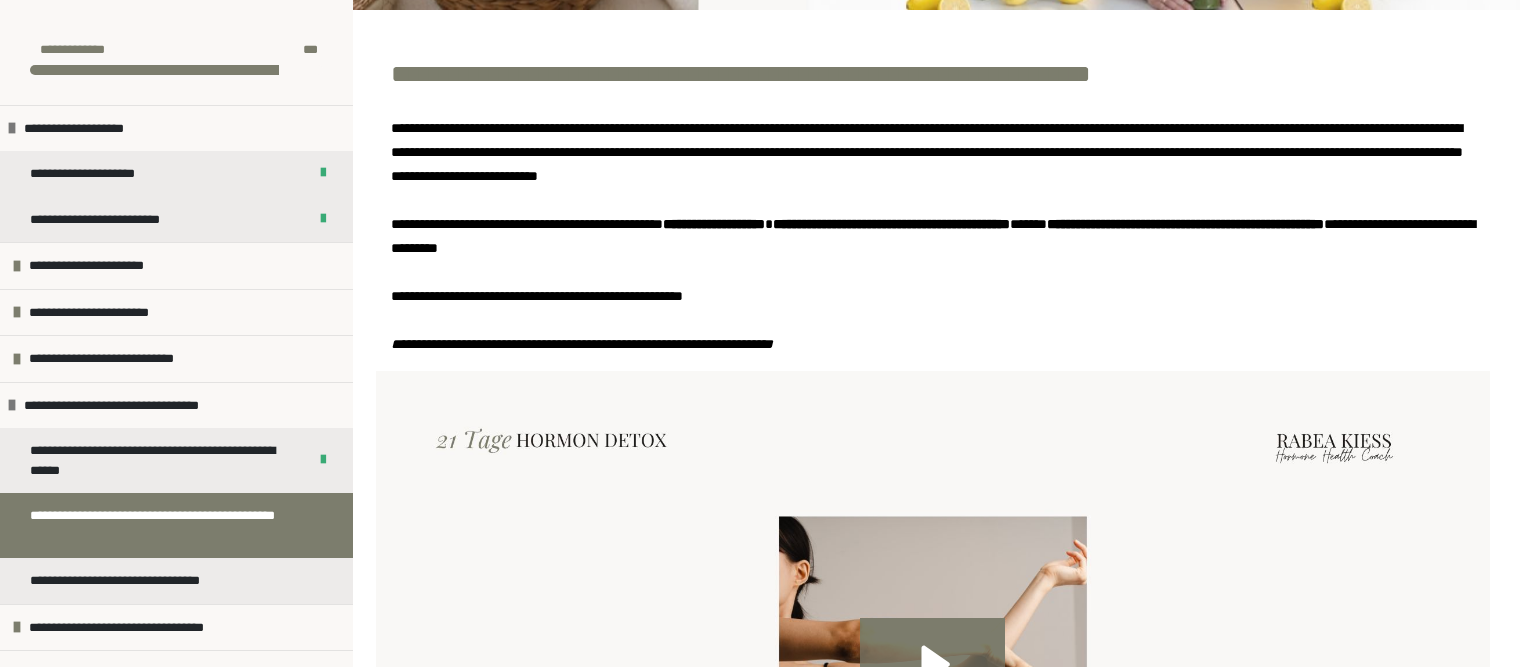 scroll, scrollTop: 710, scrollLeft: 0, axis: vertical 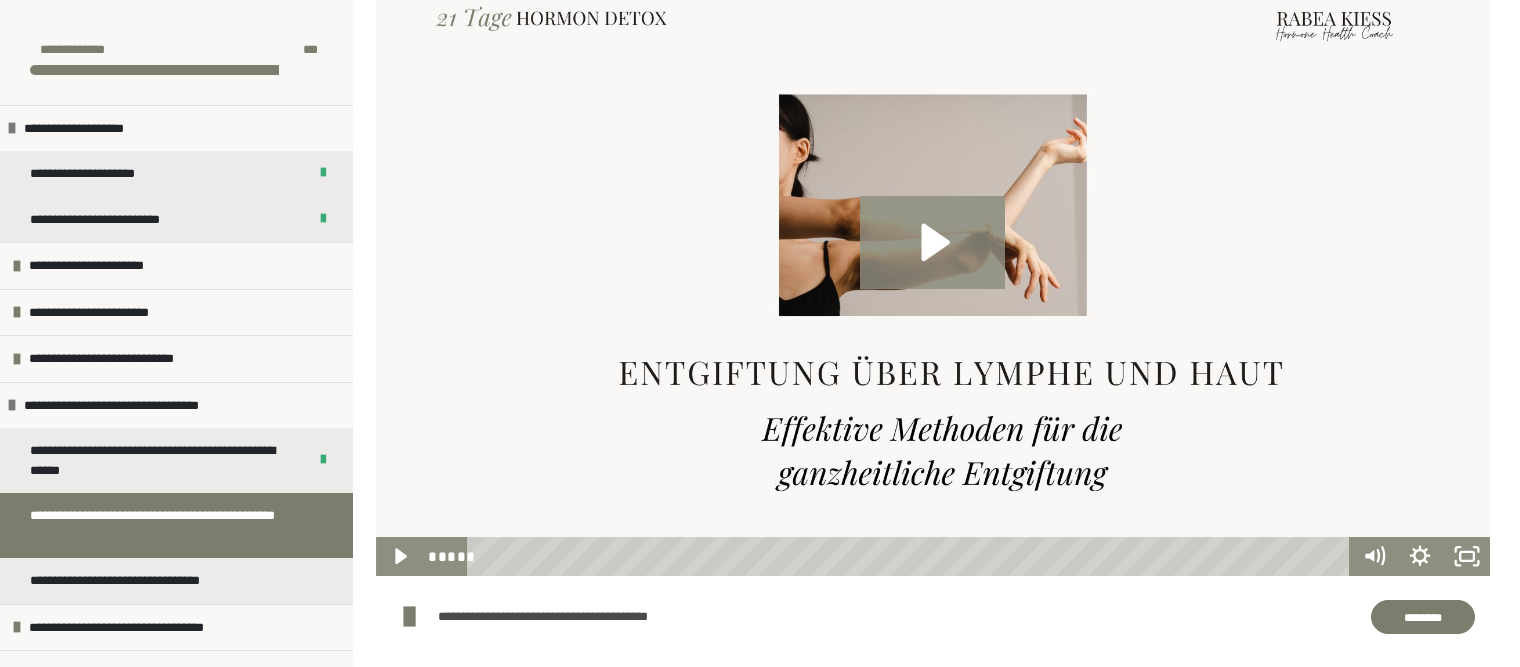 click 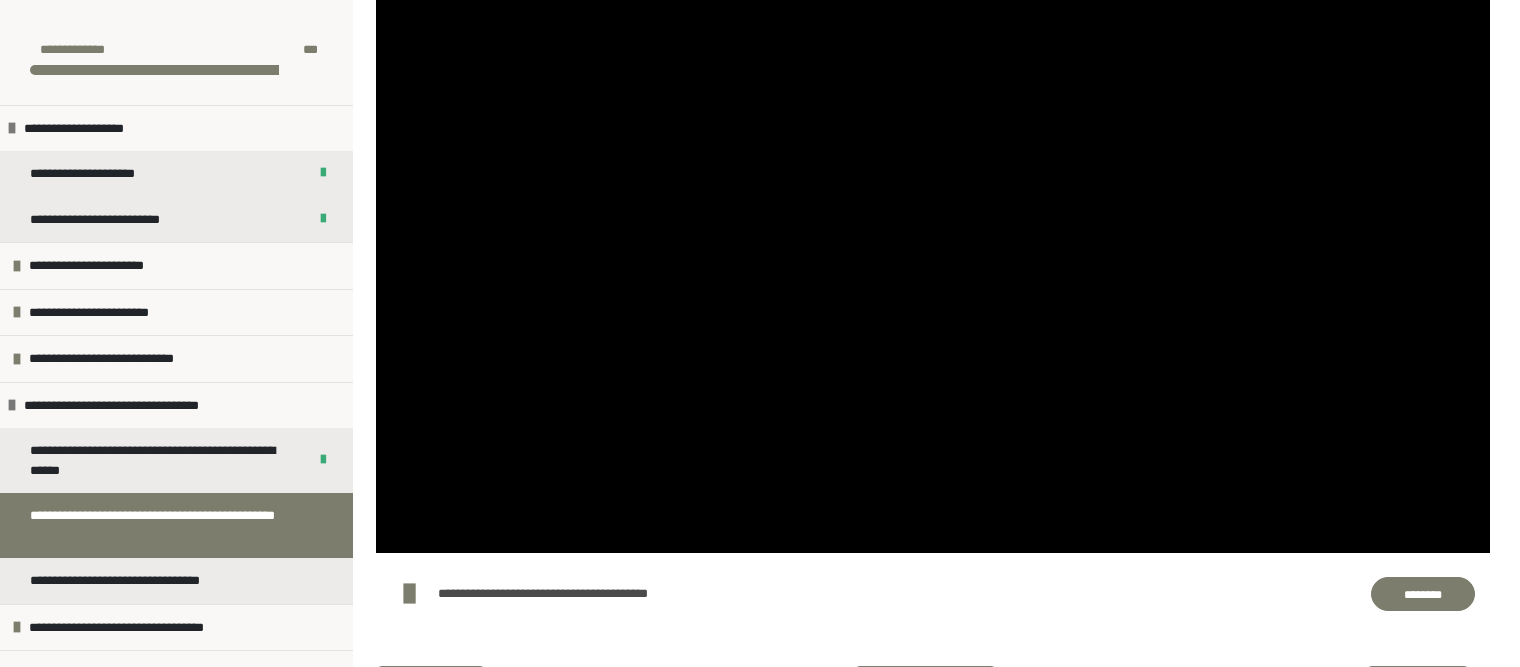 scroll, scrollTop: 839, scrollLeft: 0, axis: vertical 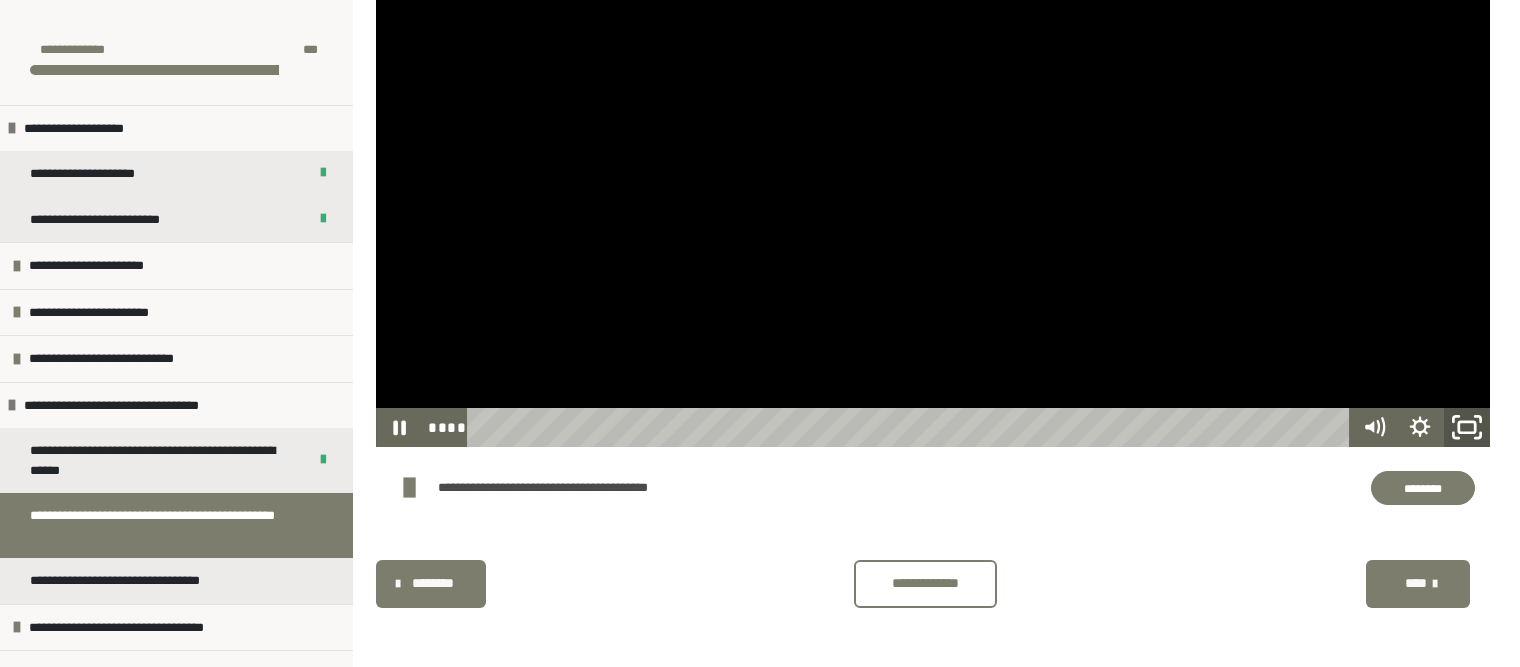 click 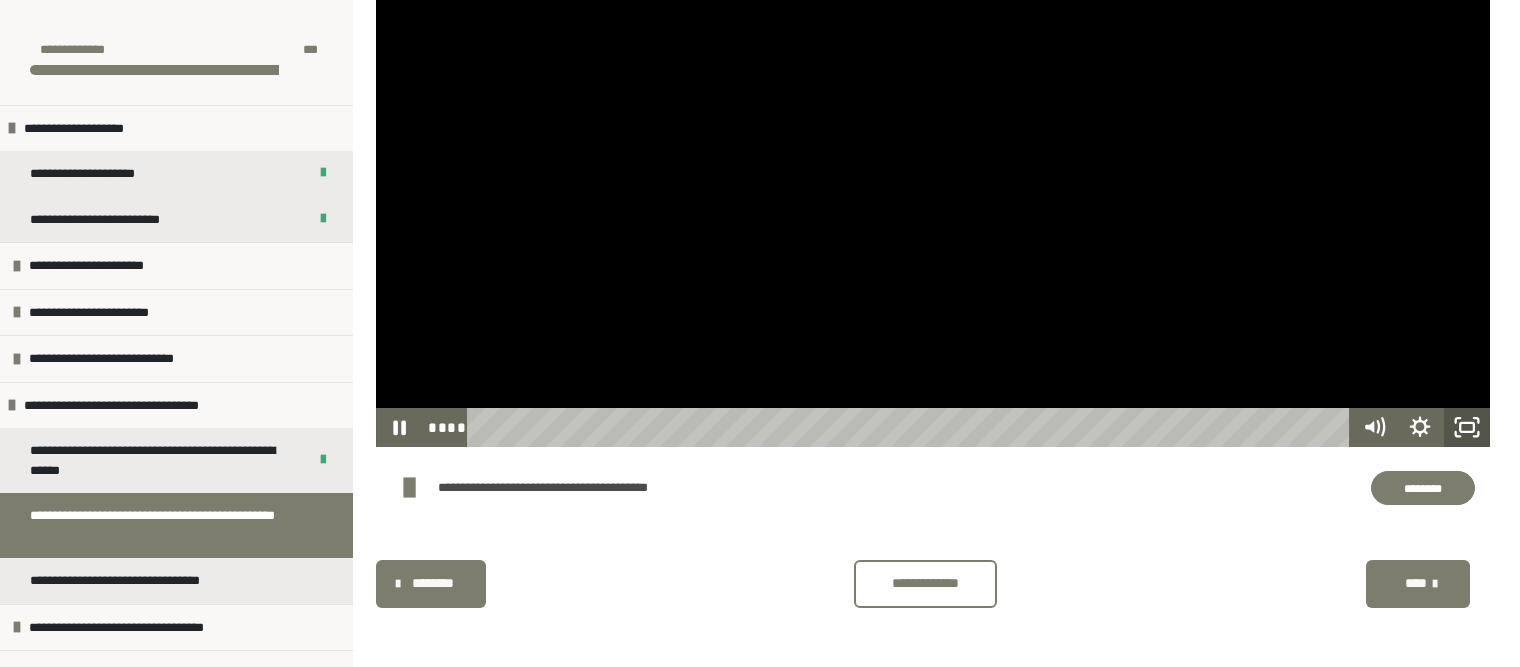 scroll, scrollTop: 652, scrollLeft: 0, axis: vertical 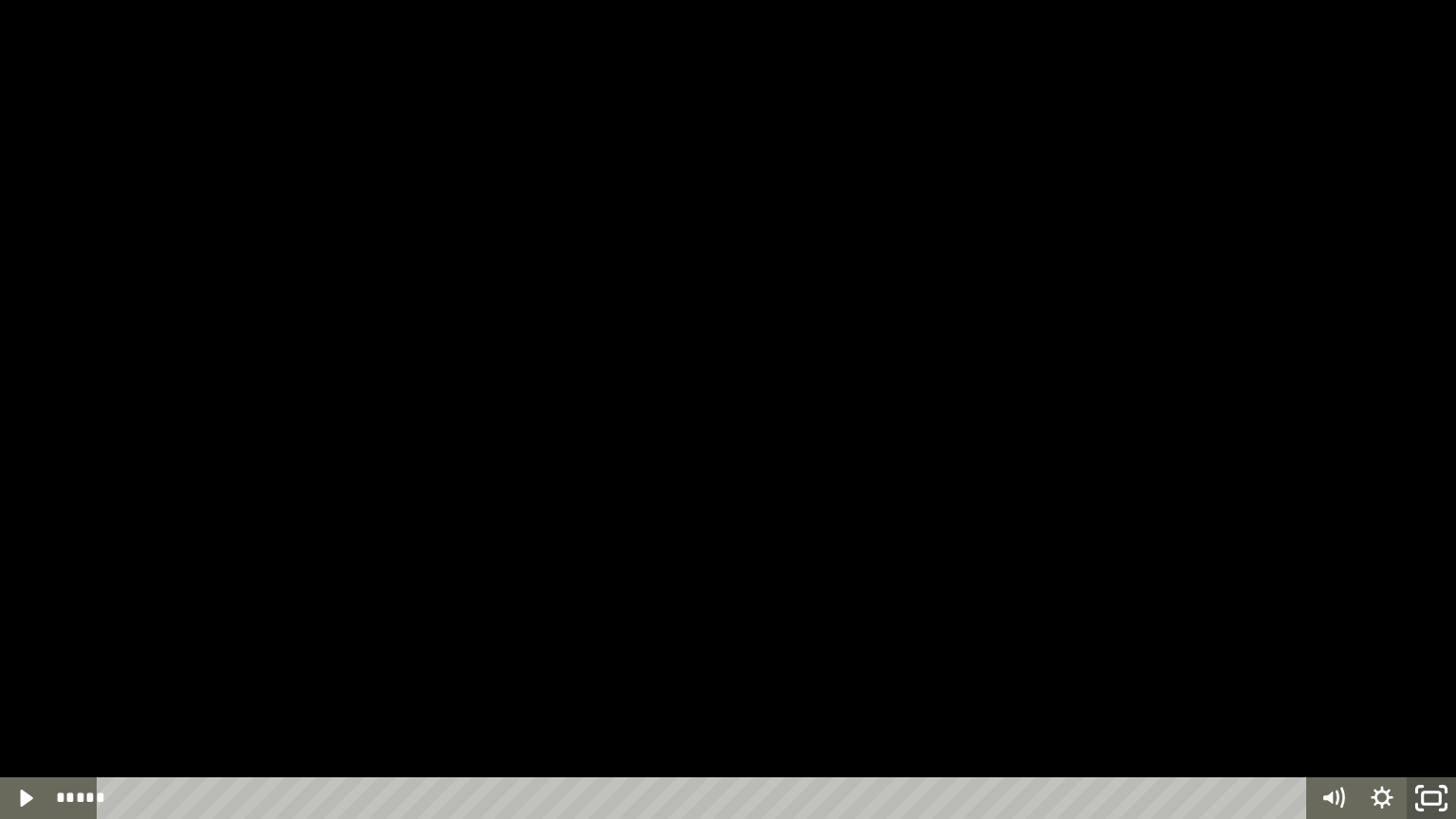 click 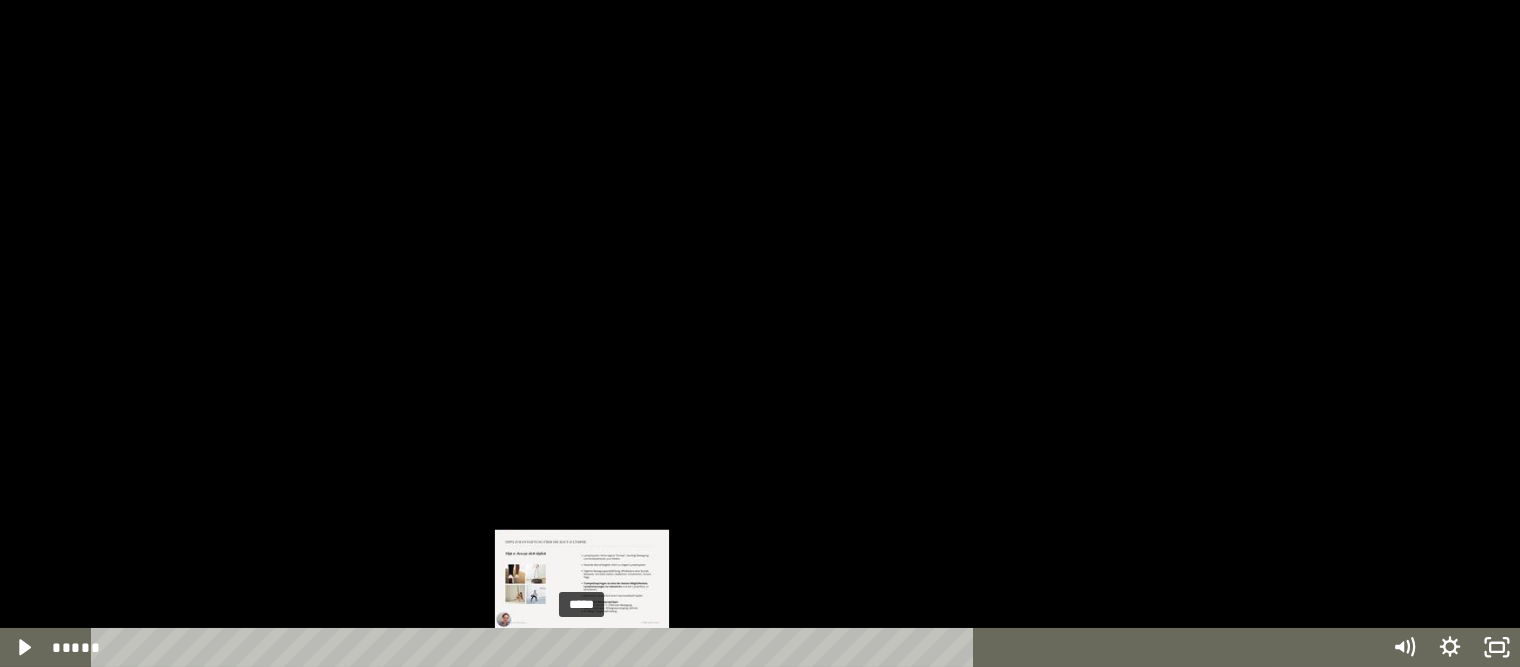 scroll, scrollTop: 839, scrollLeft: 0, axis: vertical 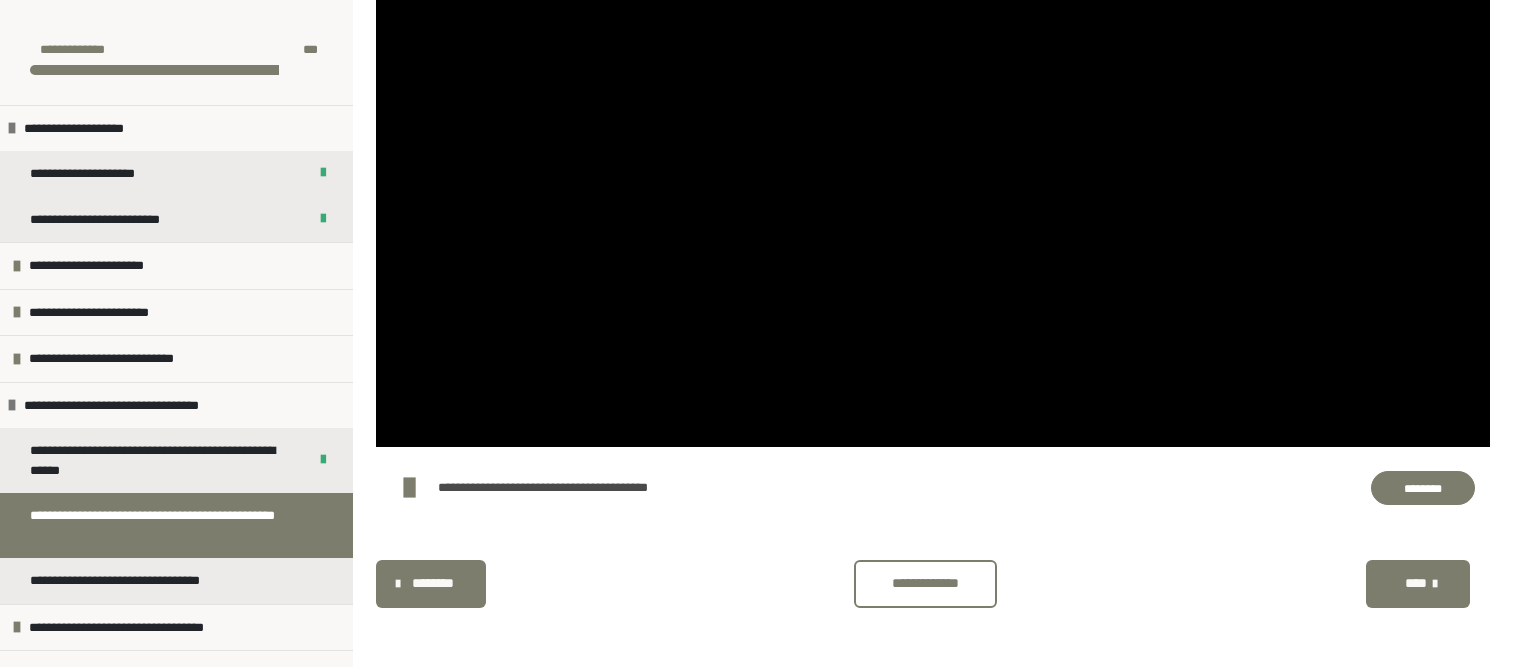 click on "**********" at bounding box center (925, 583) 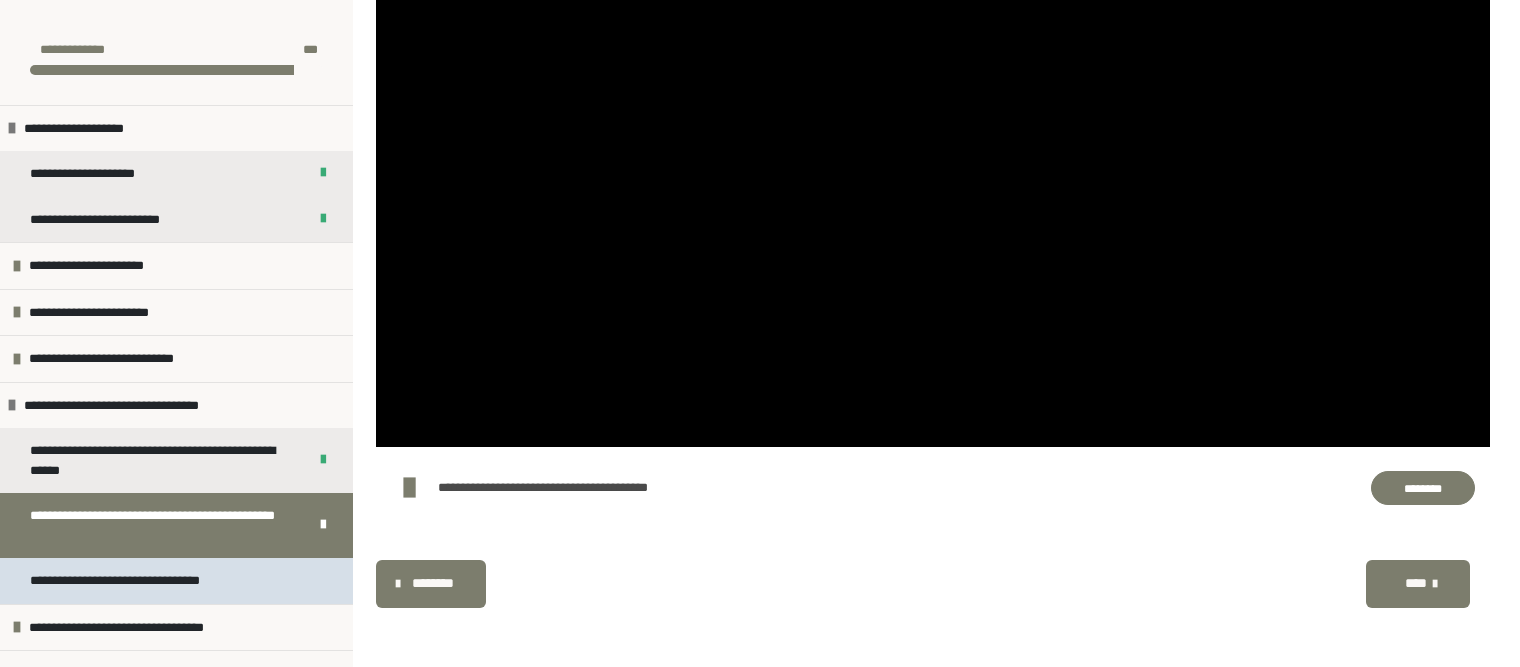 click on "**********" at bounding box center (136, 581) 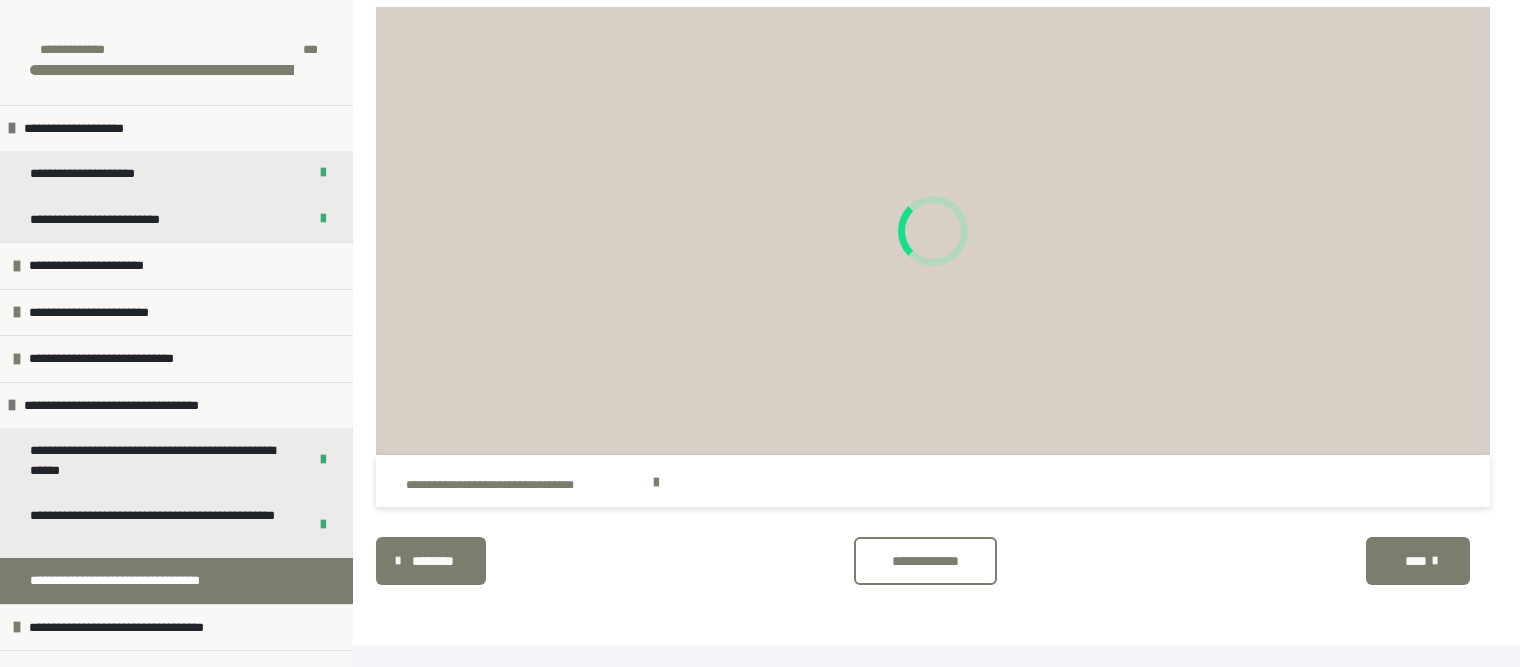 scroll, scrollTop: 791, scrollLeft: 0, axis: vertical 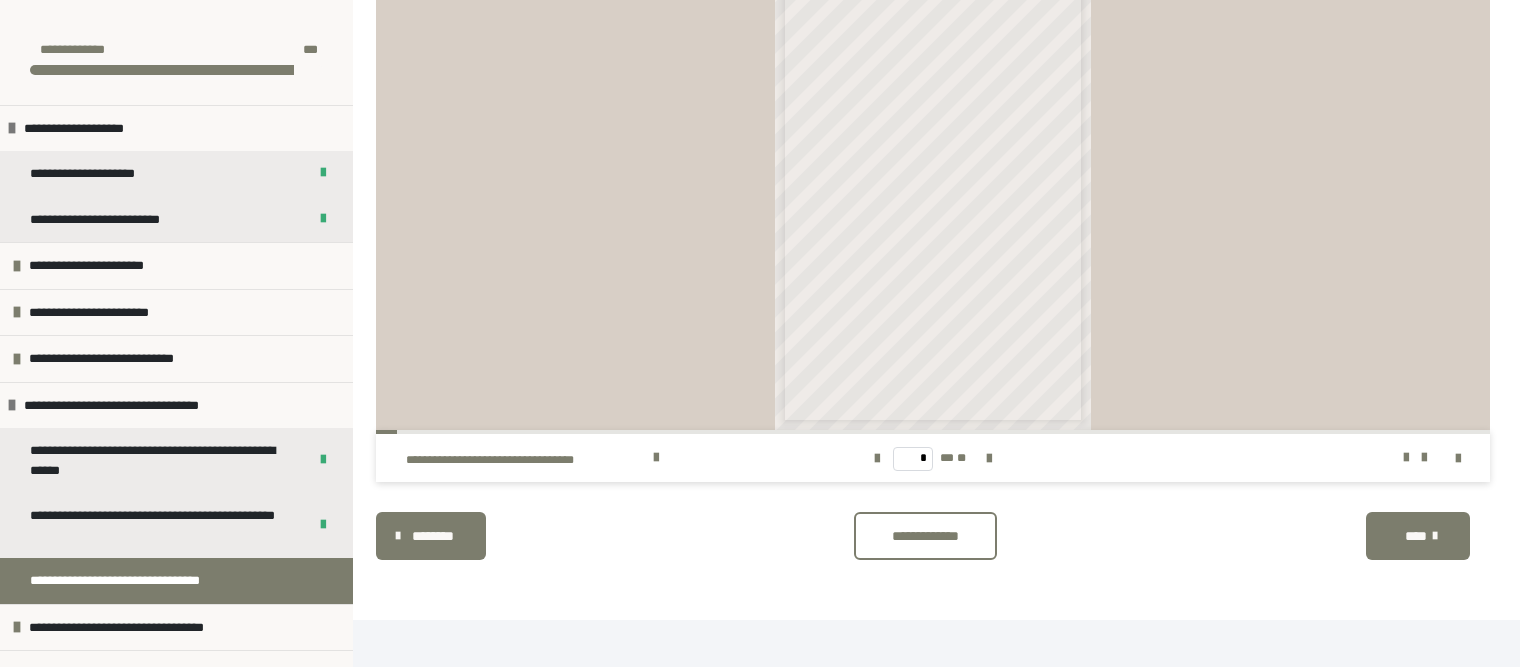 click on "**********" at bounding box center [925, 536] 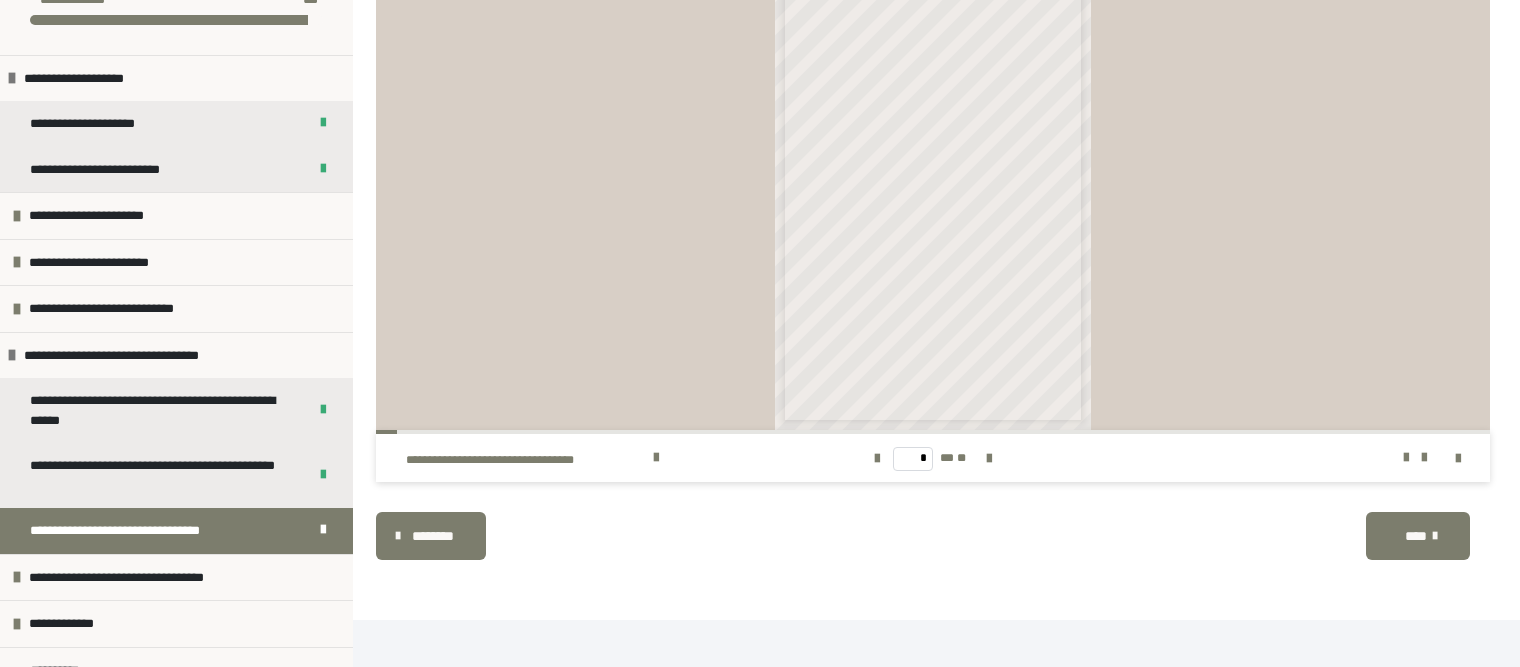 scroll, scrollTop: 70, scrollLeft: 0, axis: vertical 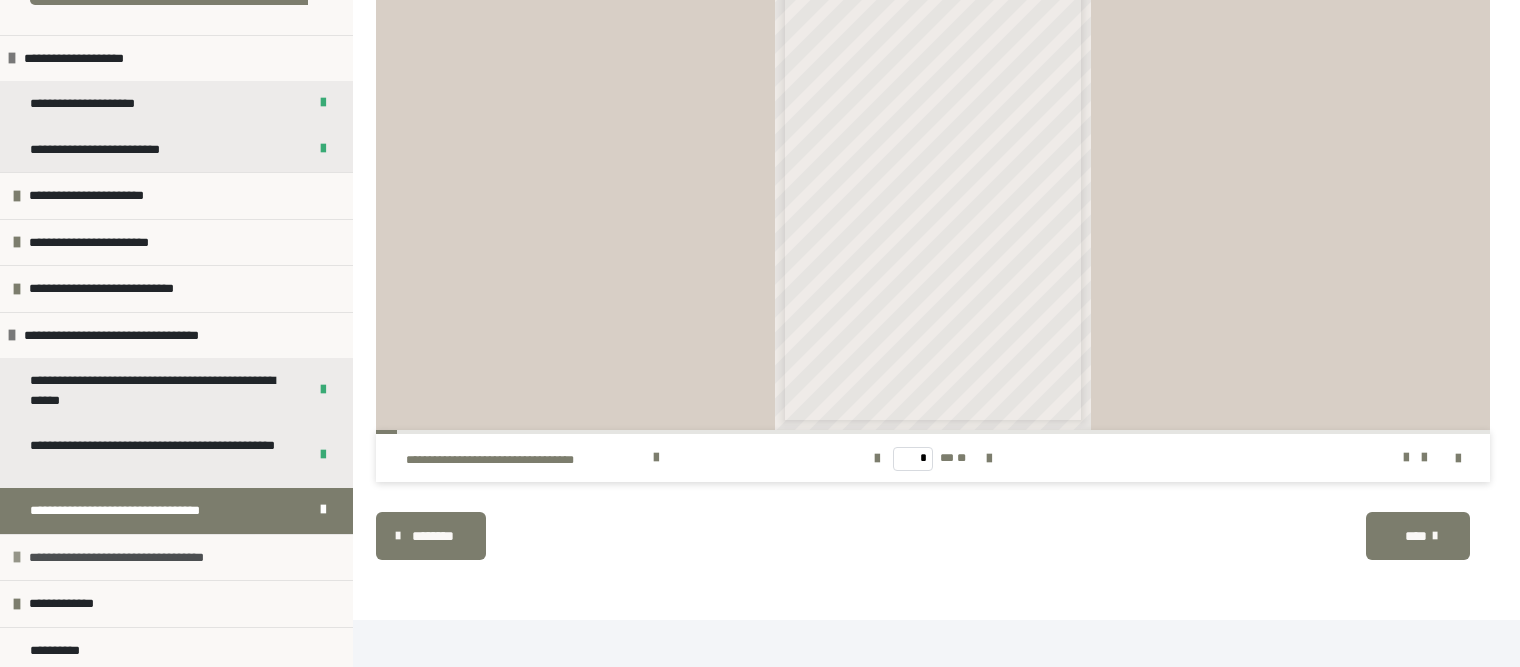 click at bounding box center (17, 557) 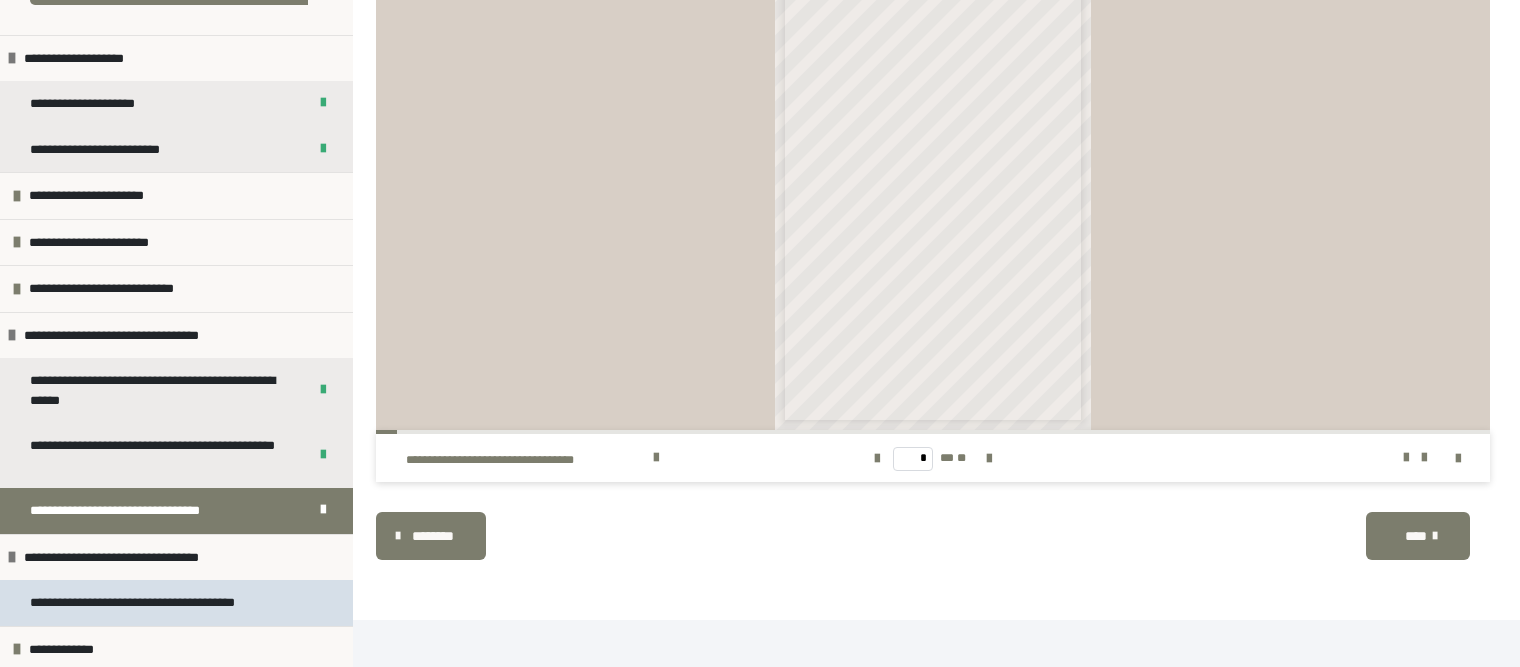 click on "**********" at bounding box center [153, 603] 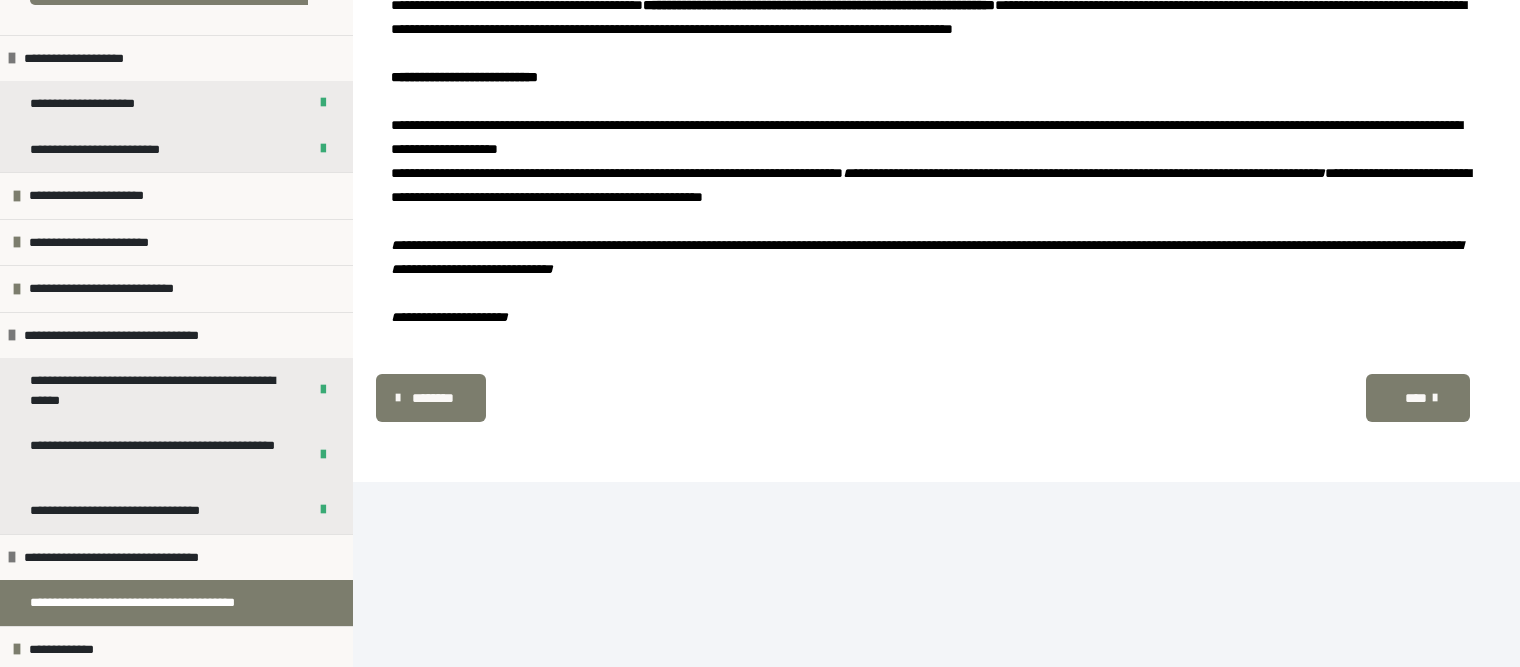 scroll, scrollTop: 1281, scrollLeft: 0, axis: vertical 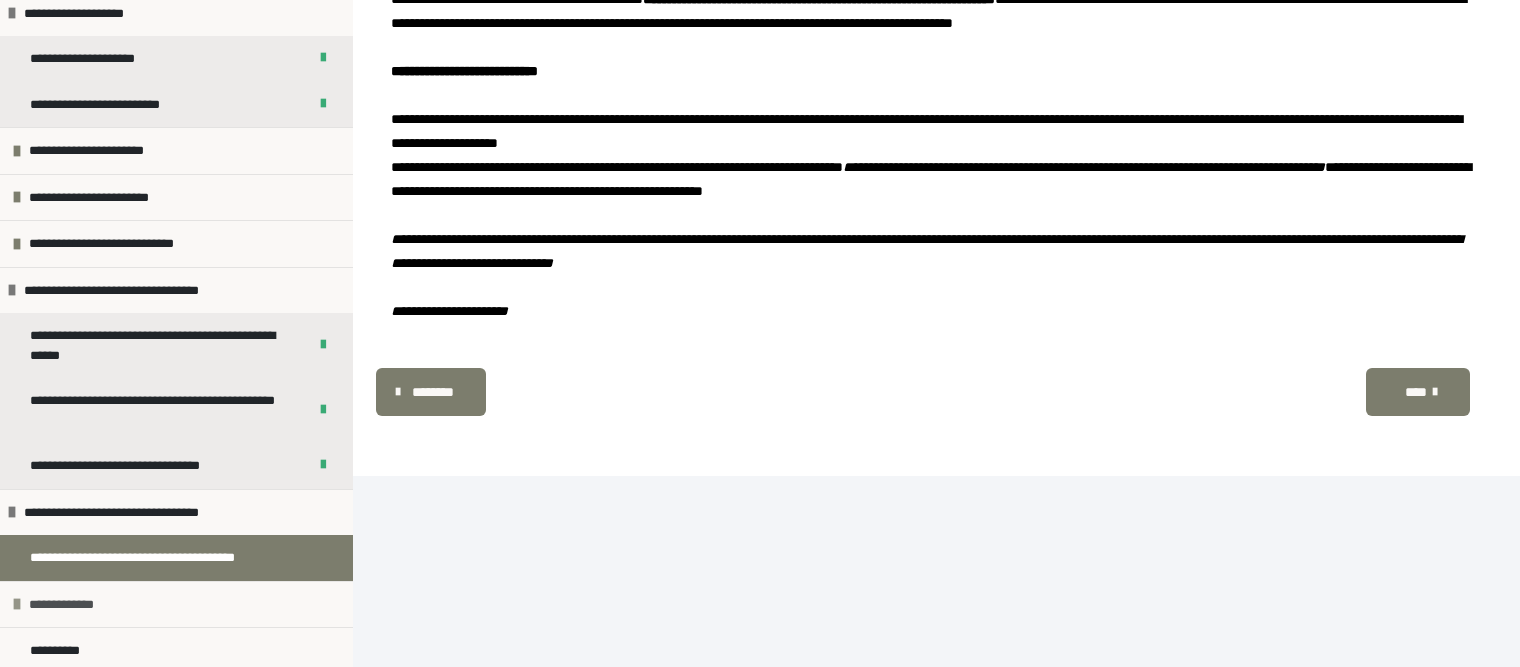 click on "**********" at bounding box center [176, 604] 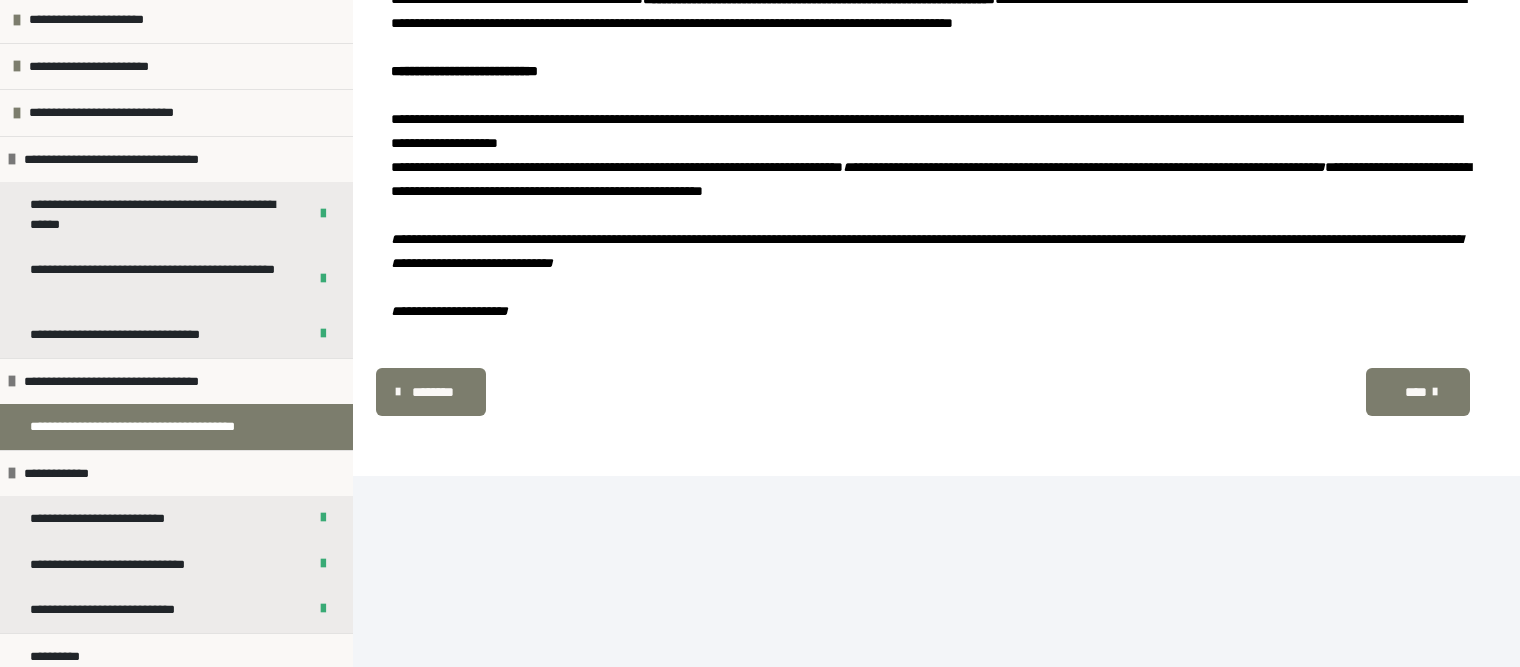 scroll, scrollTop: 251, scrollLeft: 0, axis: vertical 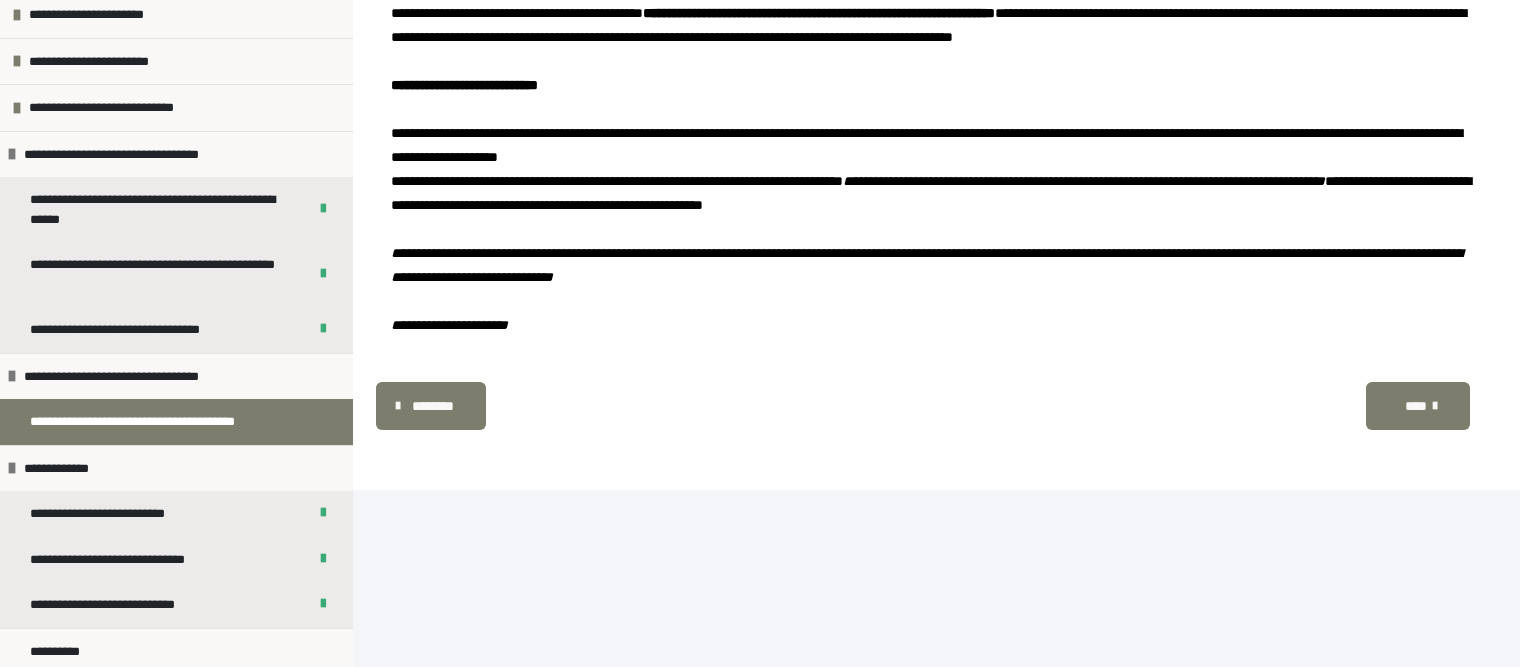 click on "****" at bounding box center [1418, 406] 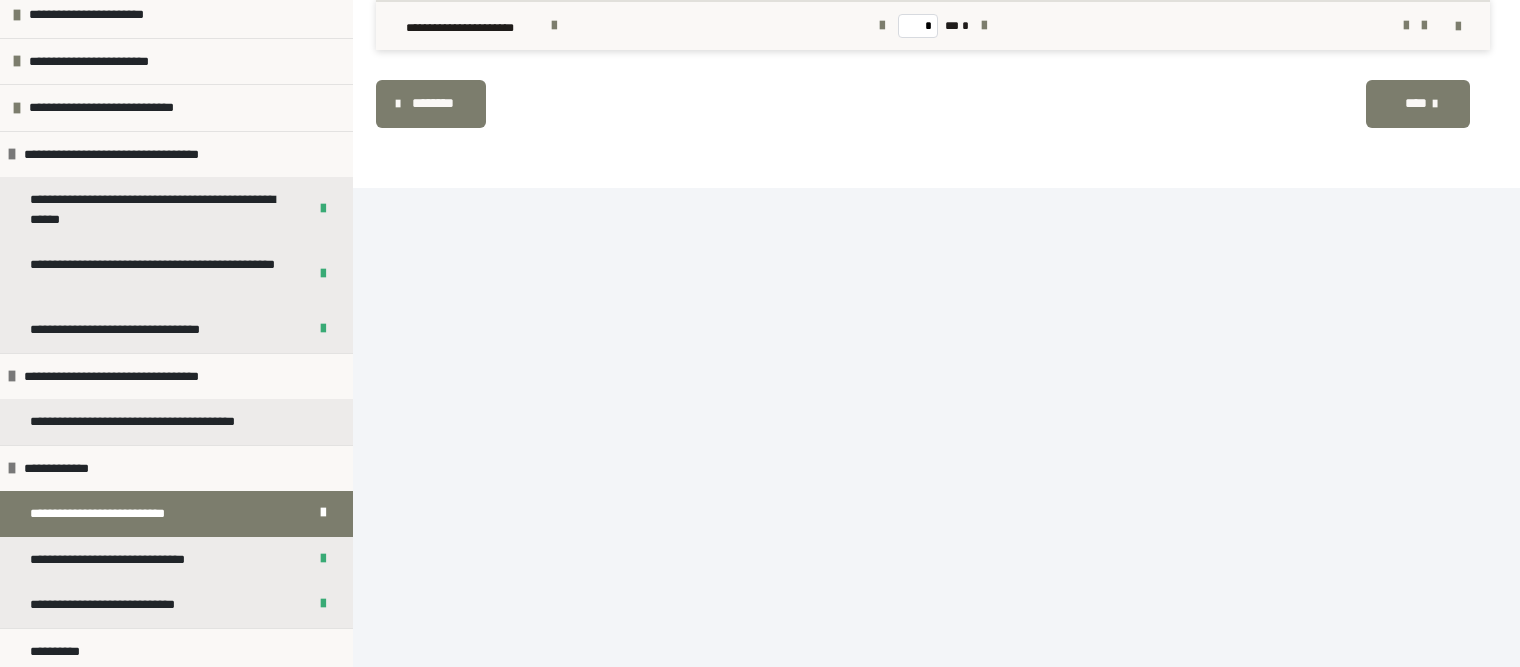 scroll, scrollTop: 859, scrollLeft: 0, axis: vertical 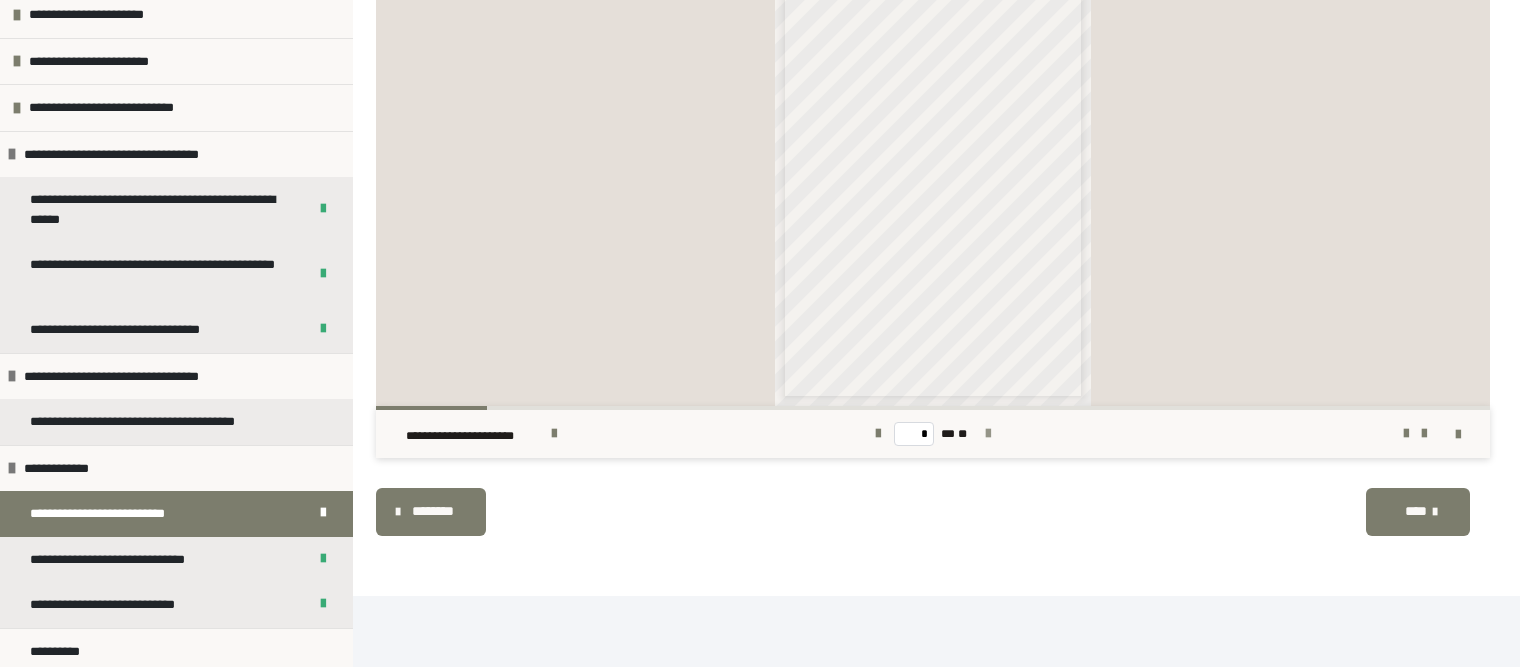 click at bounding box center (988, 434) 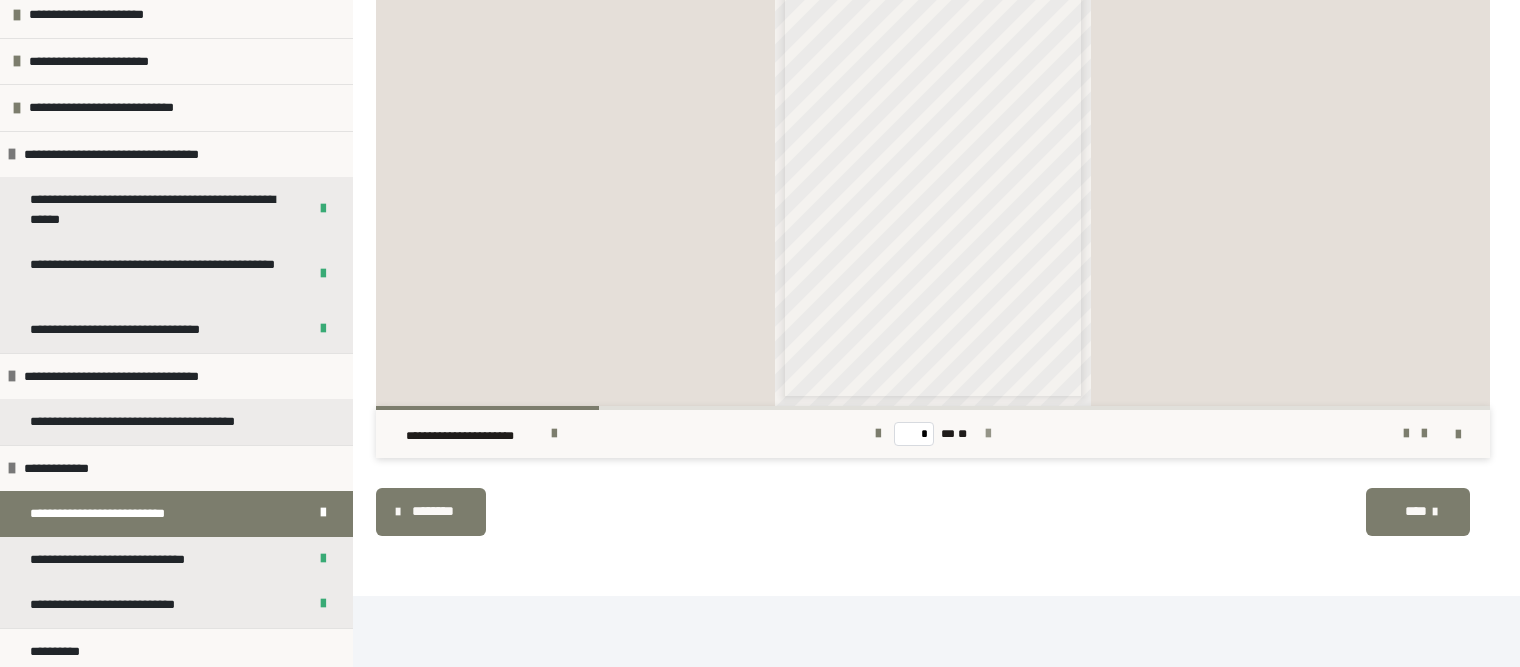 click at bounding box center [988, 434] 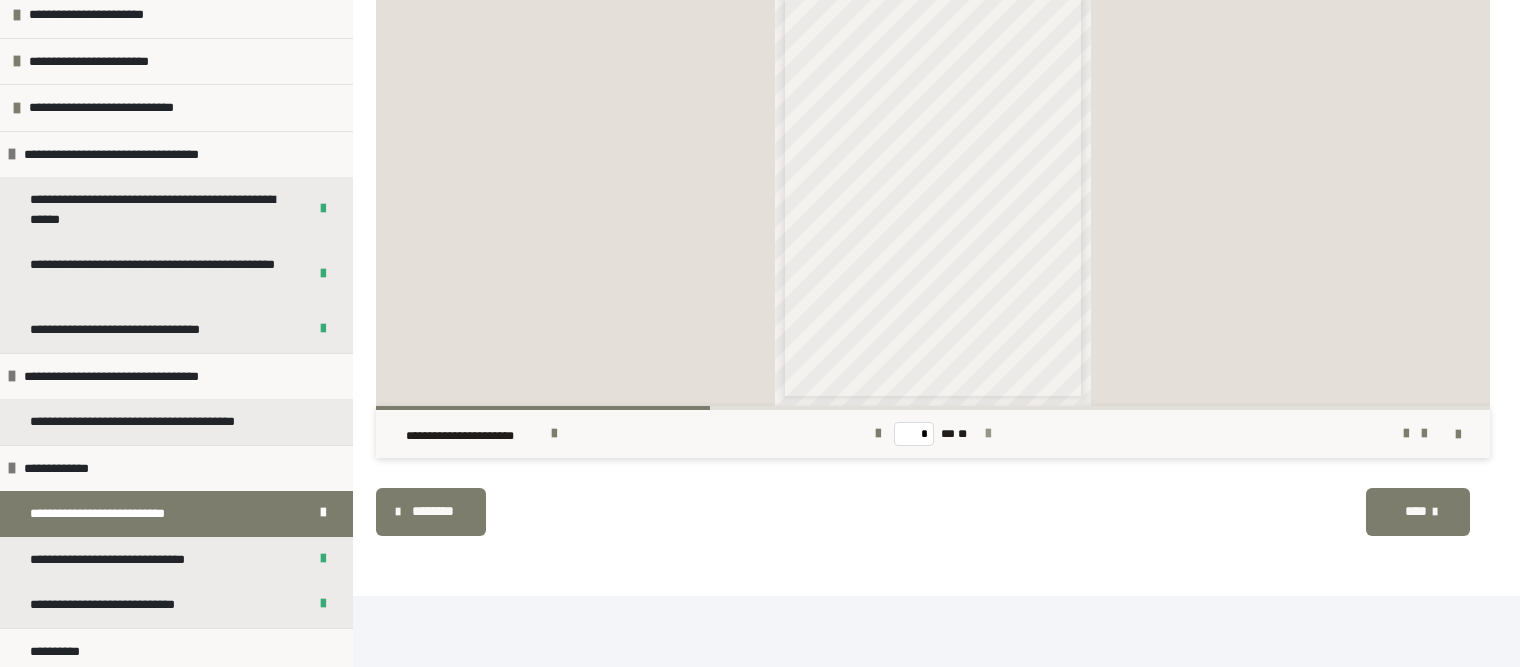 click at bounding box center (988, 434) 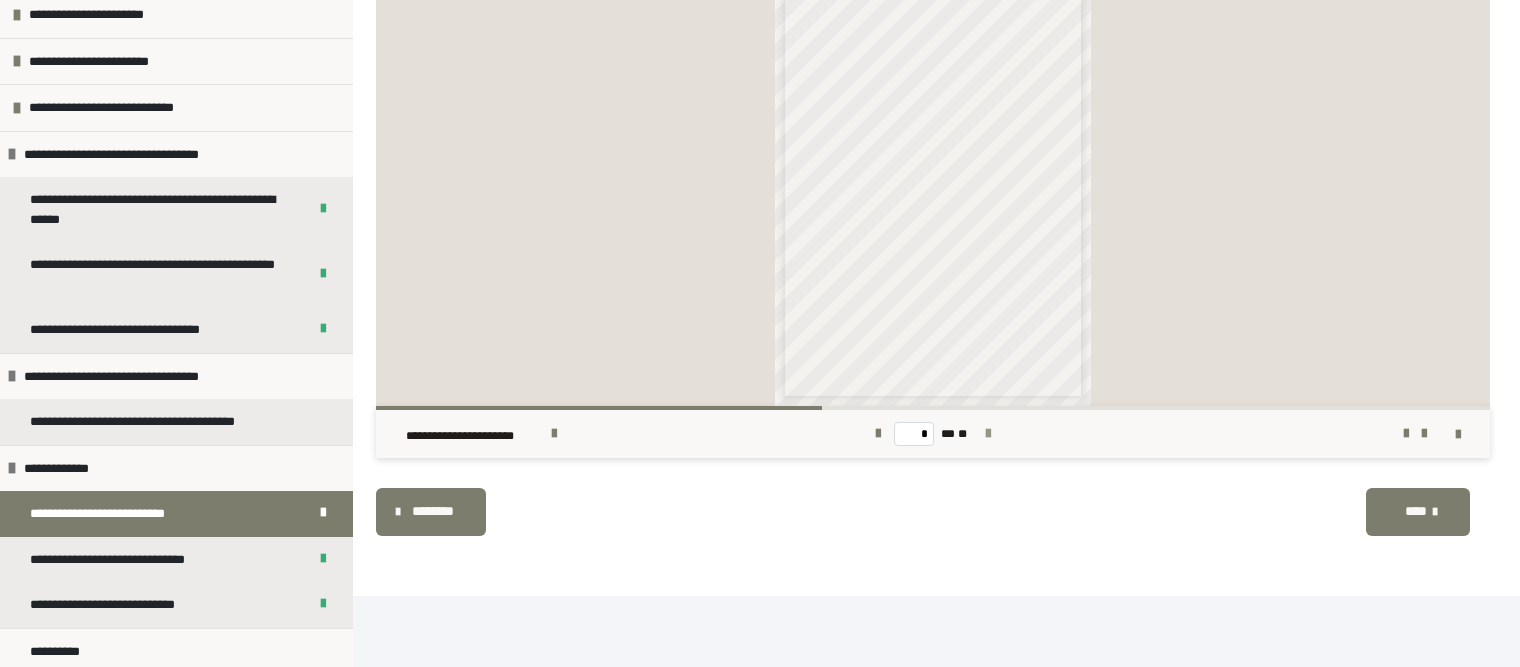 click at bounding box center [988, 434] 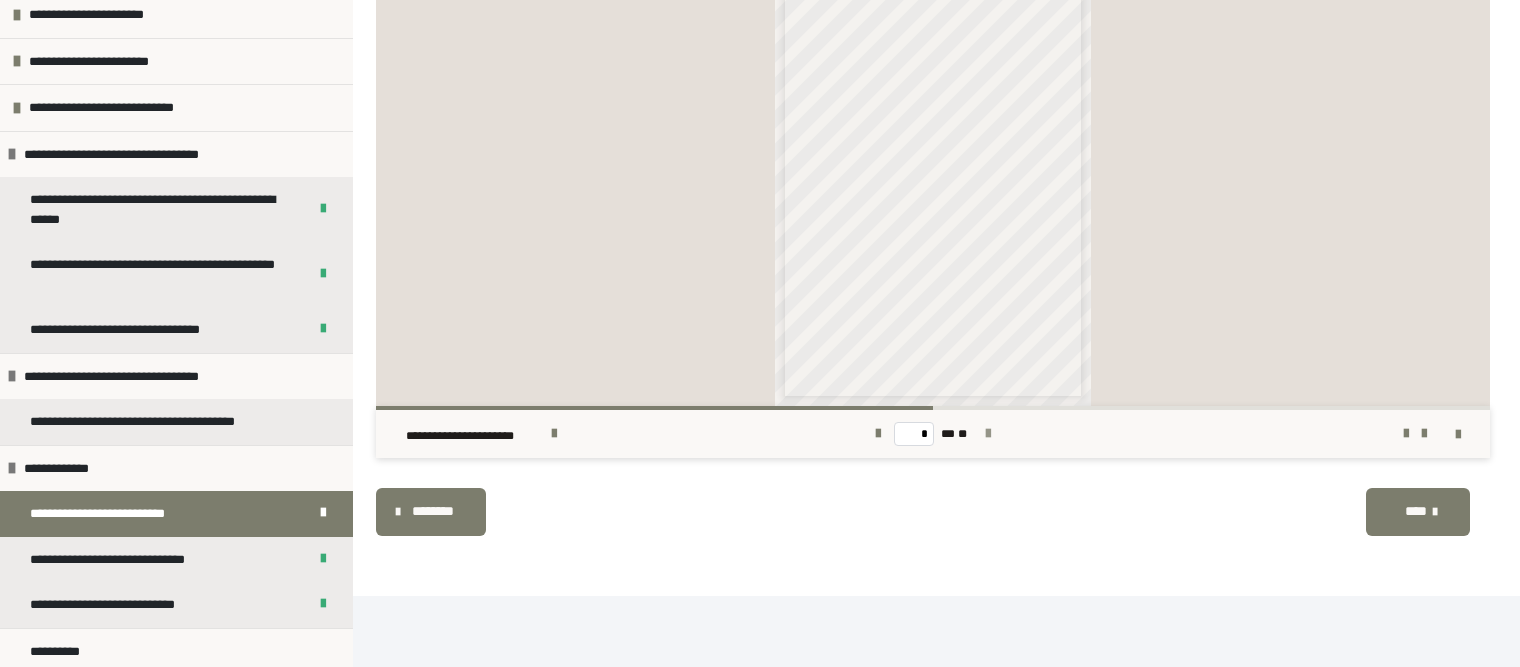 click at bounding box center (988, 434) 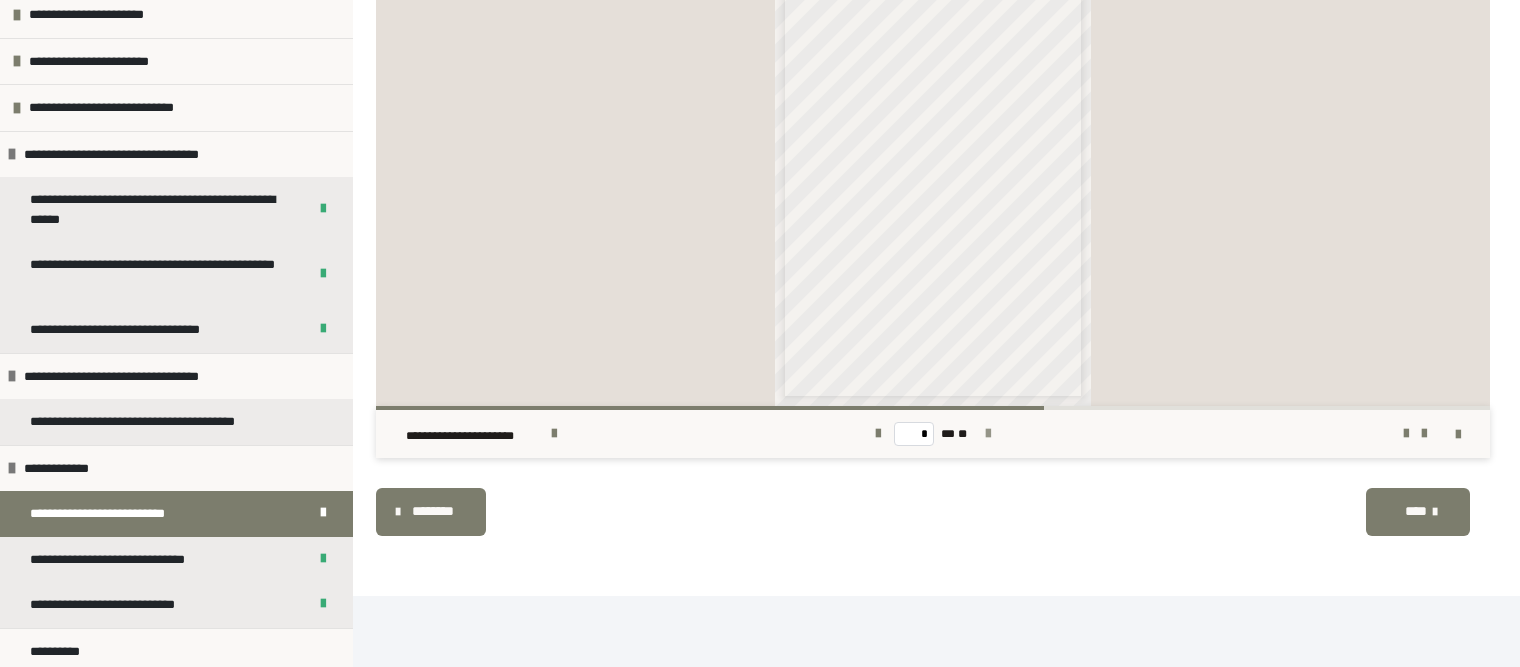 click at bounding box center (988, 434) 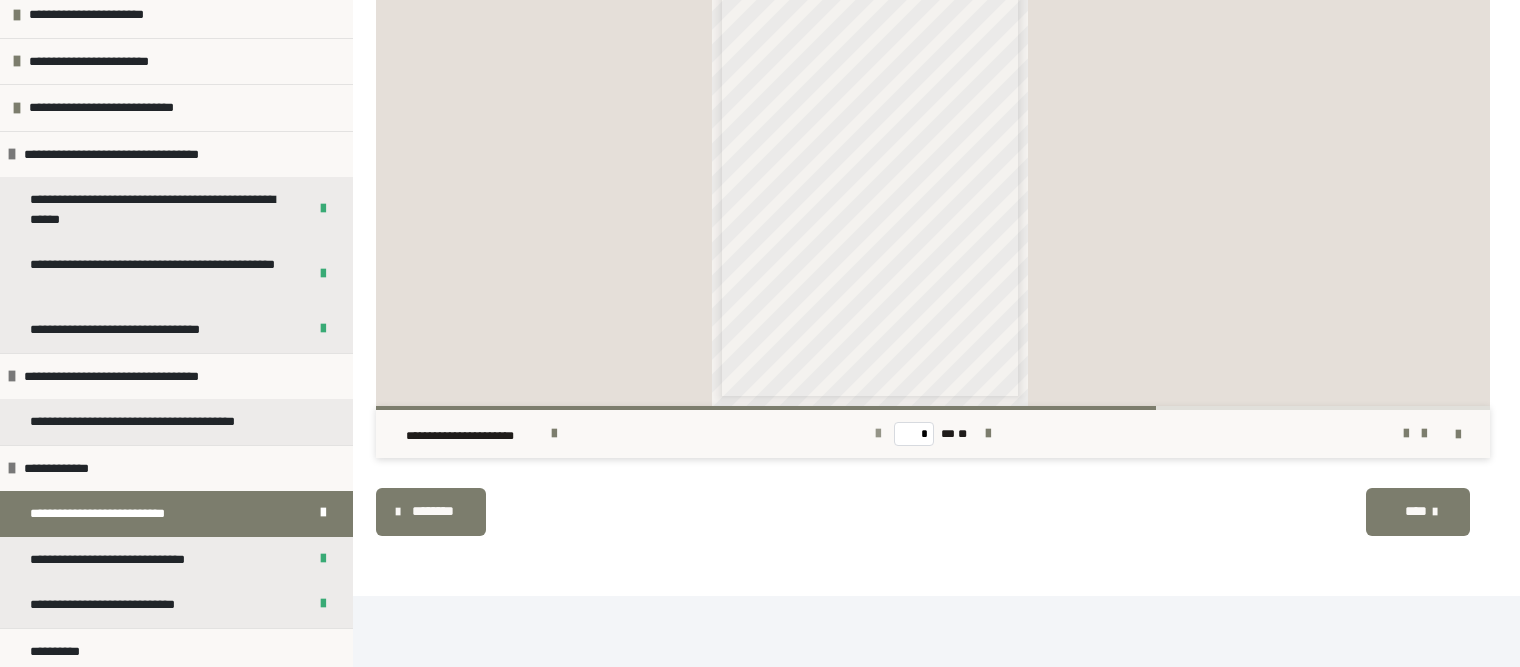 click at bounding box center (878, 434) 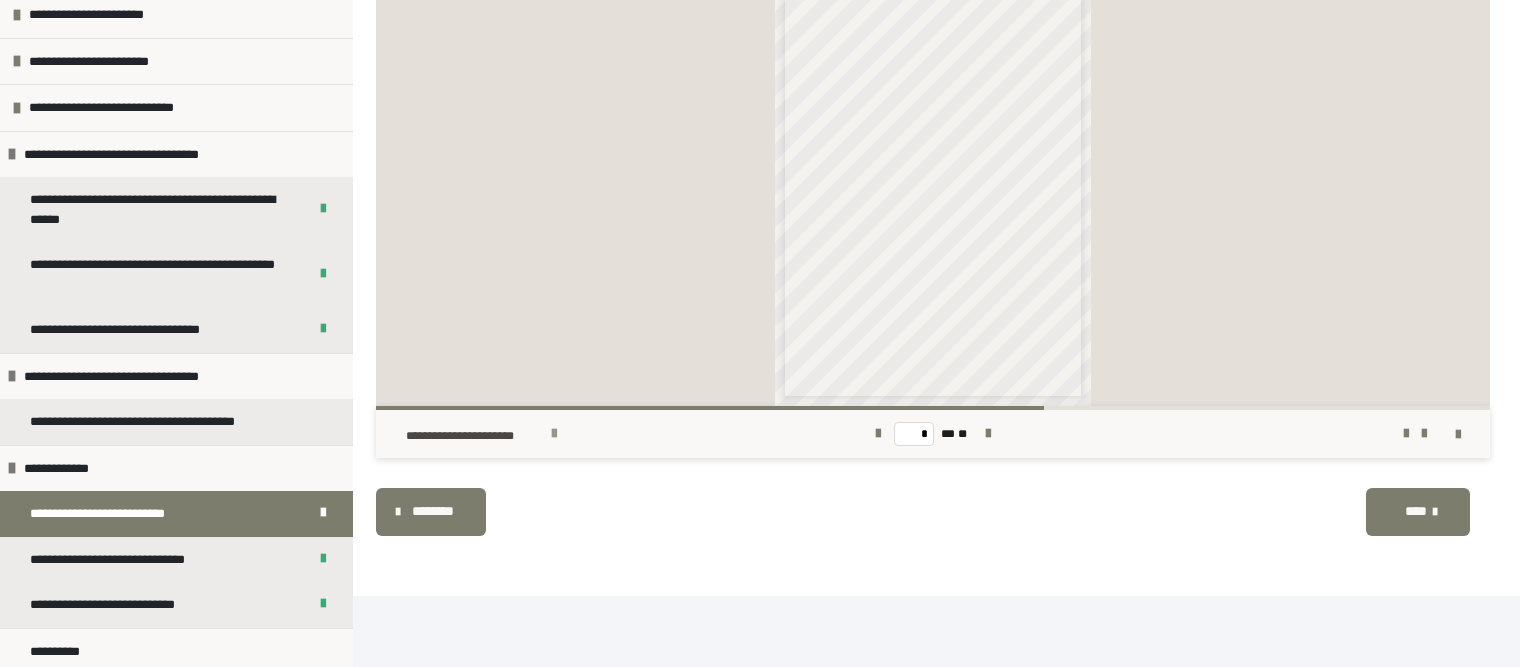click at bounding box center [554, 434] 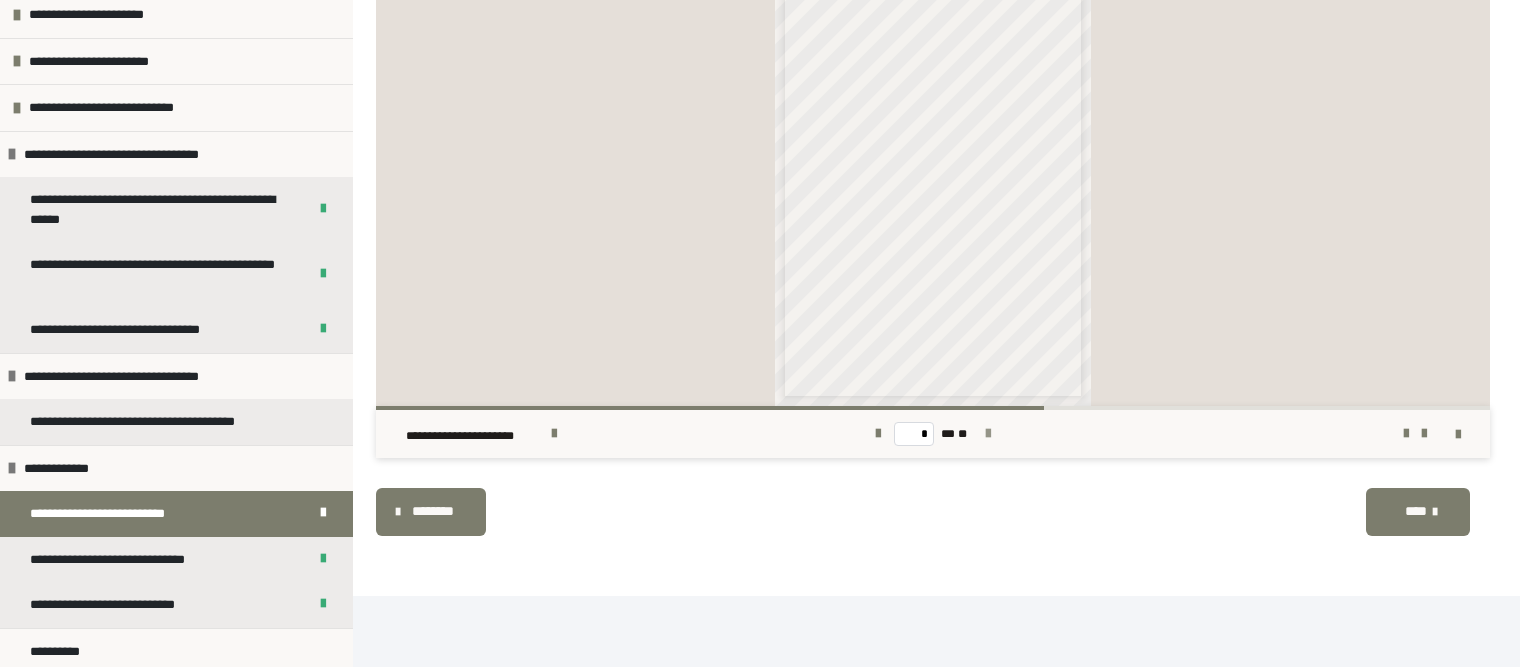 click at bounding box center (988, 434) 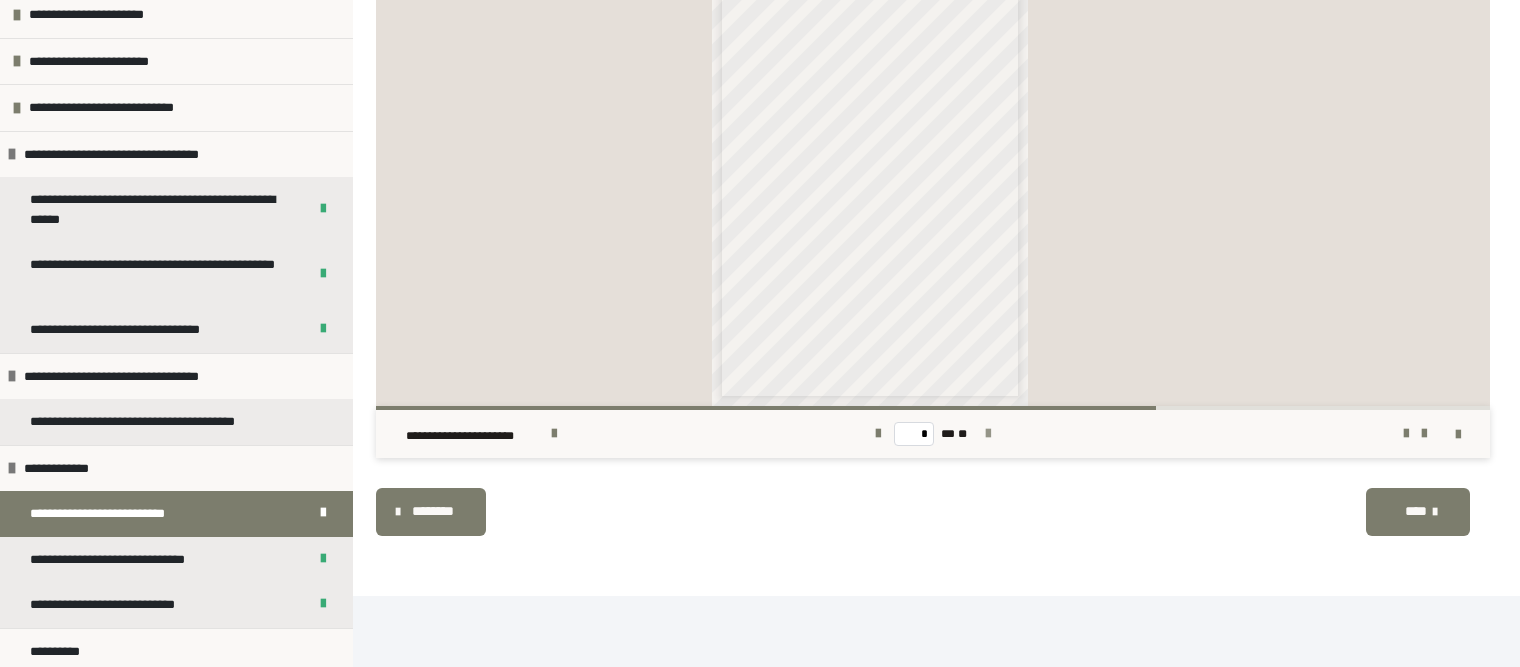 click at bounding box center (988, 434) 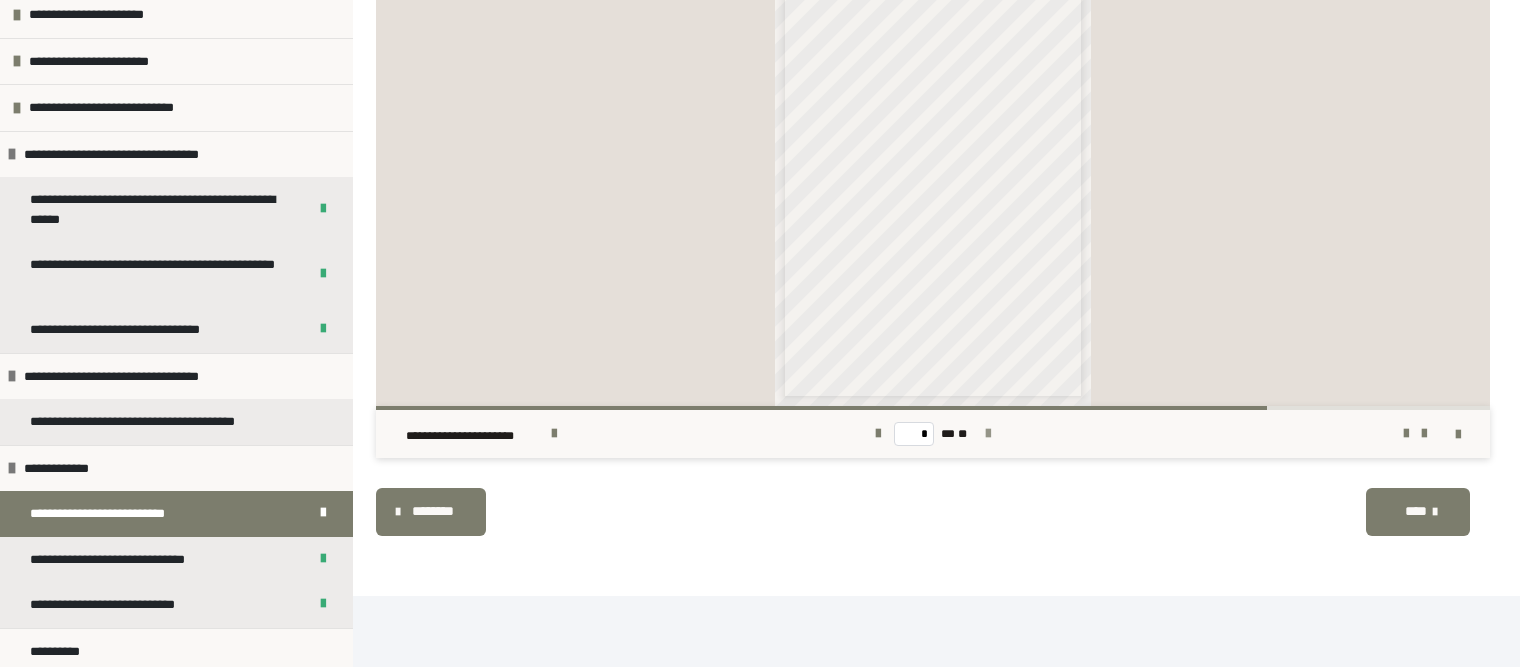 click at bounding box center [988, 434] 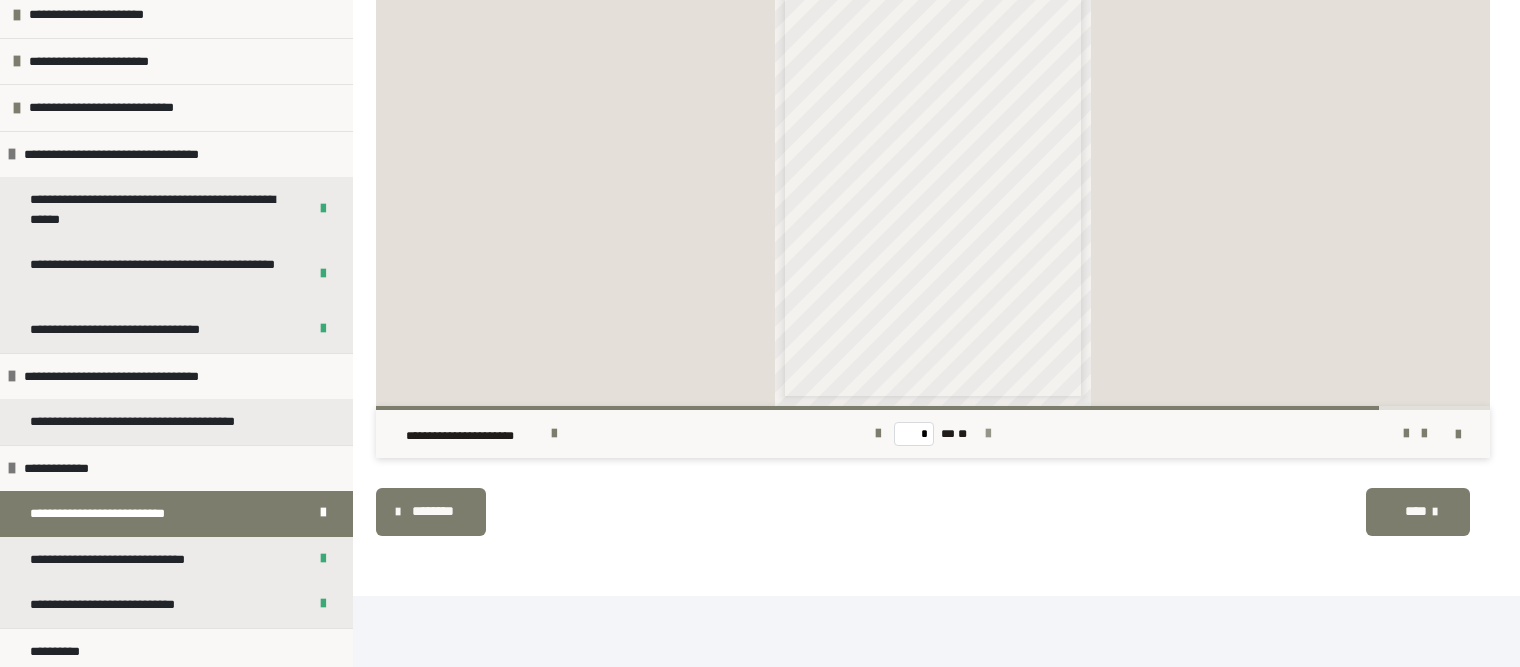 click at bounding box center [988, 434] 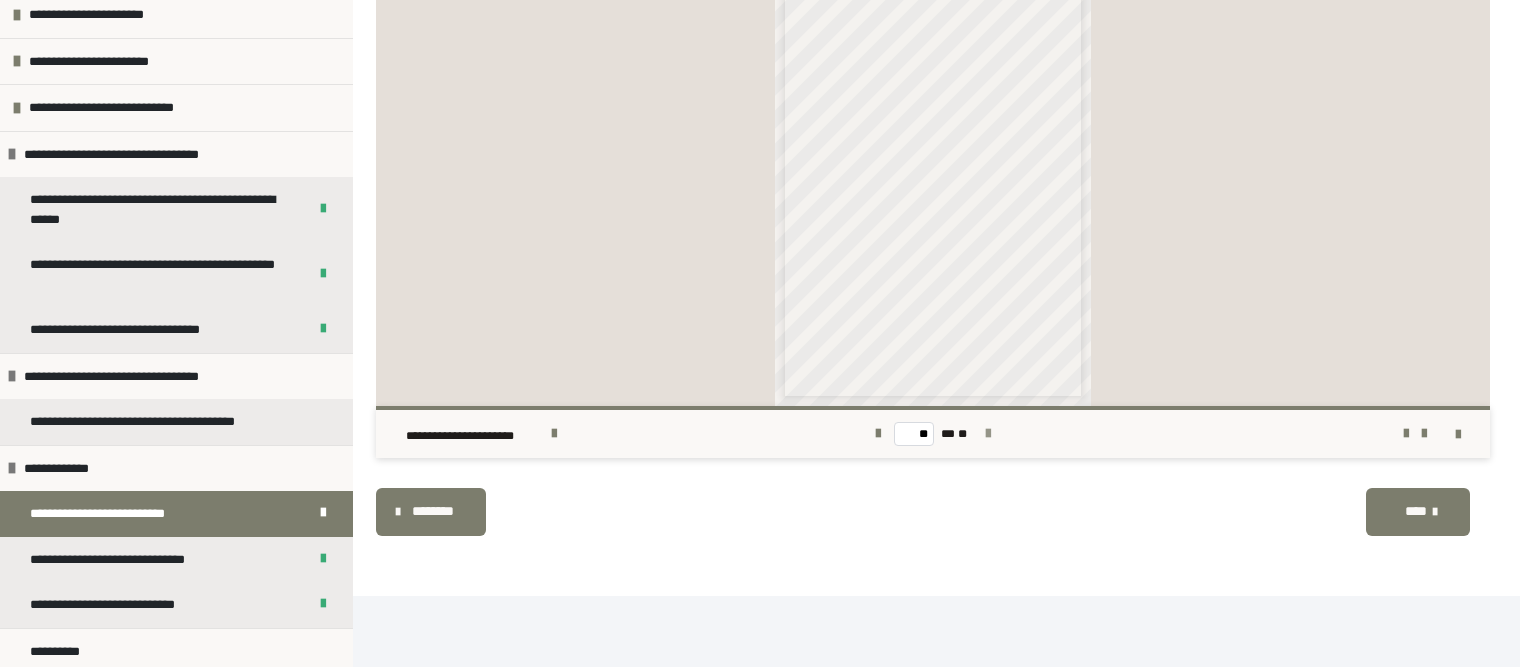 click on "** ** **" at bounding box center (933, 434) 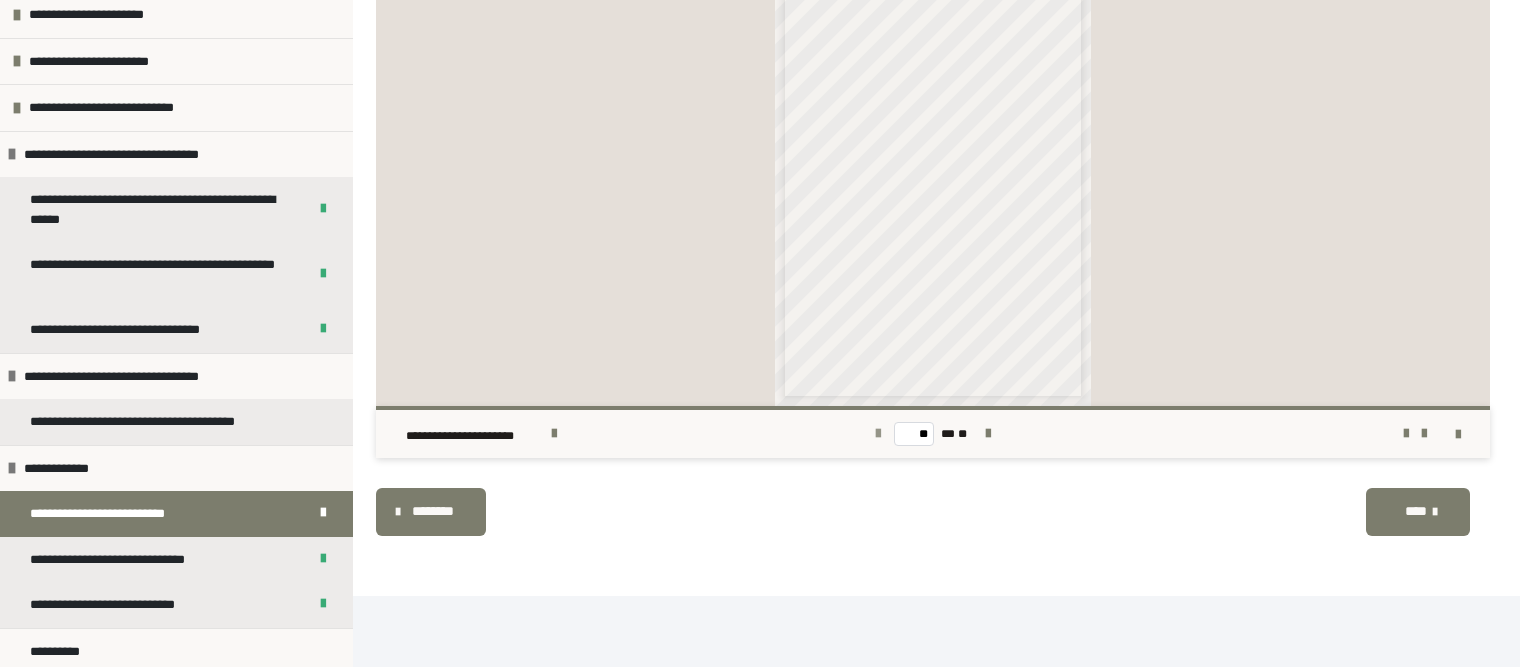 click at bounding box center (878, 434) 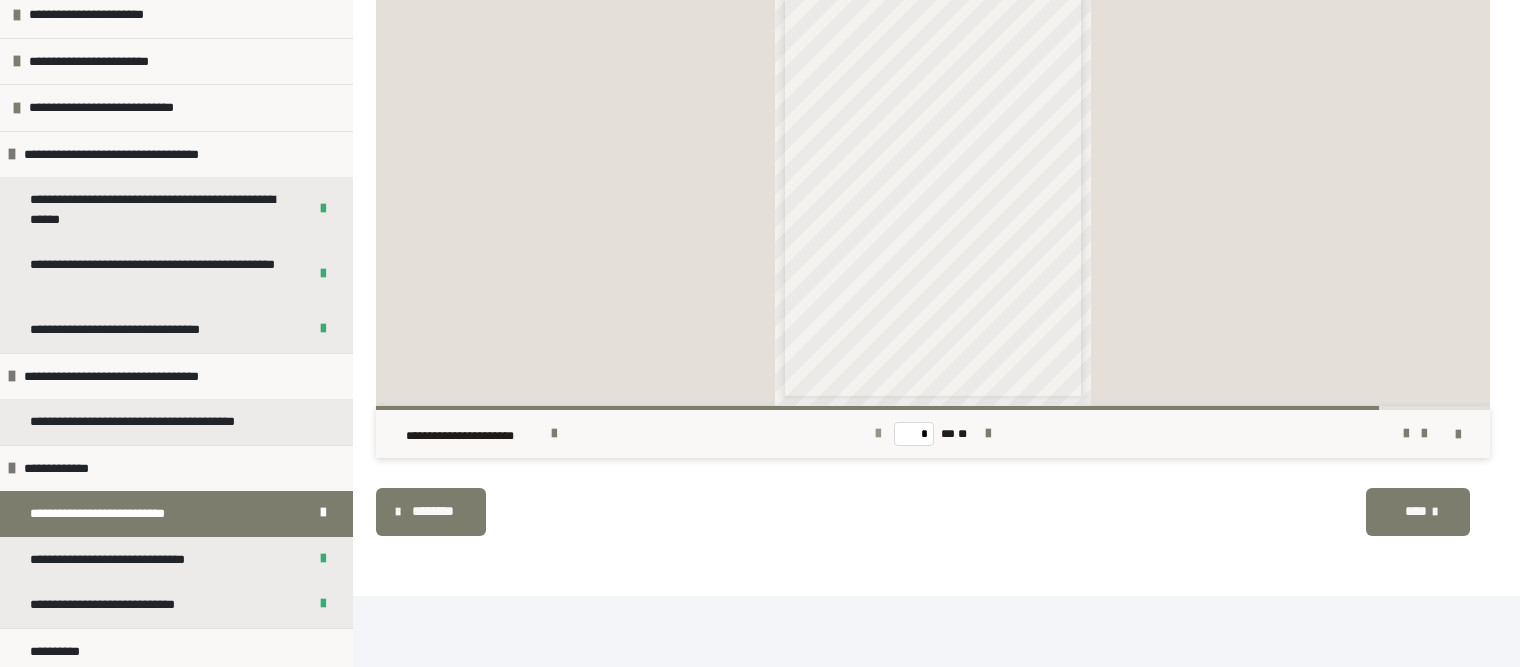 click at bounding box center [878, 434] 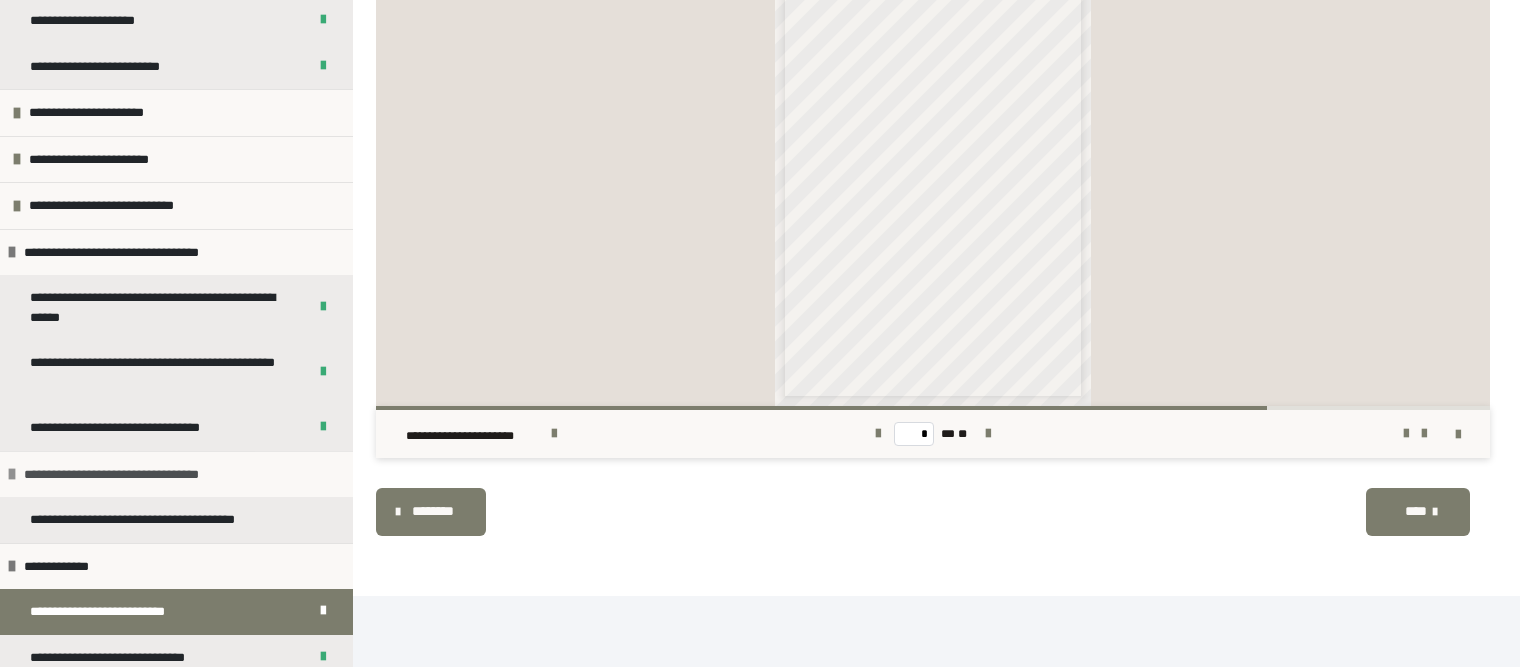 scroll, scrollTop: 251, scrollLeft: 0, axis: vertical 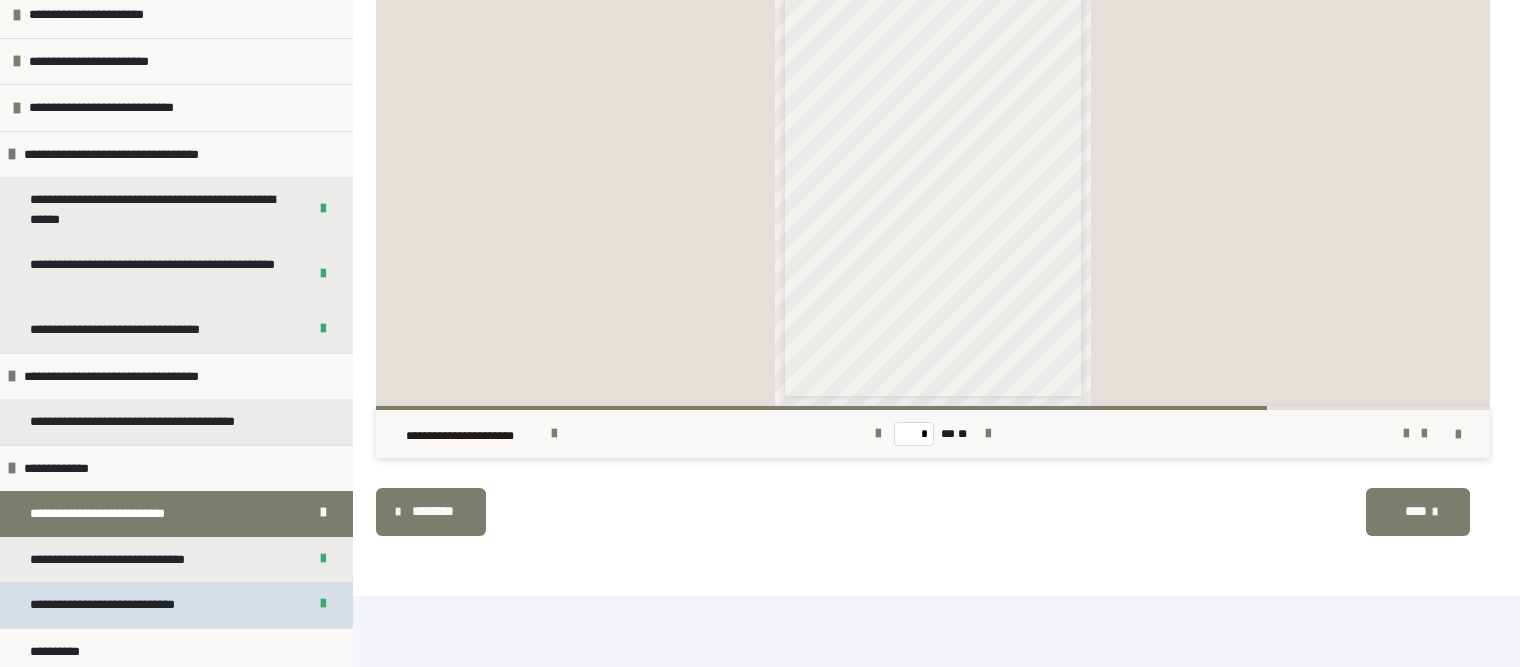 click on "**********" at bounding box center (124, 605) 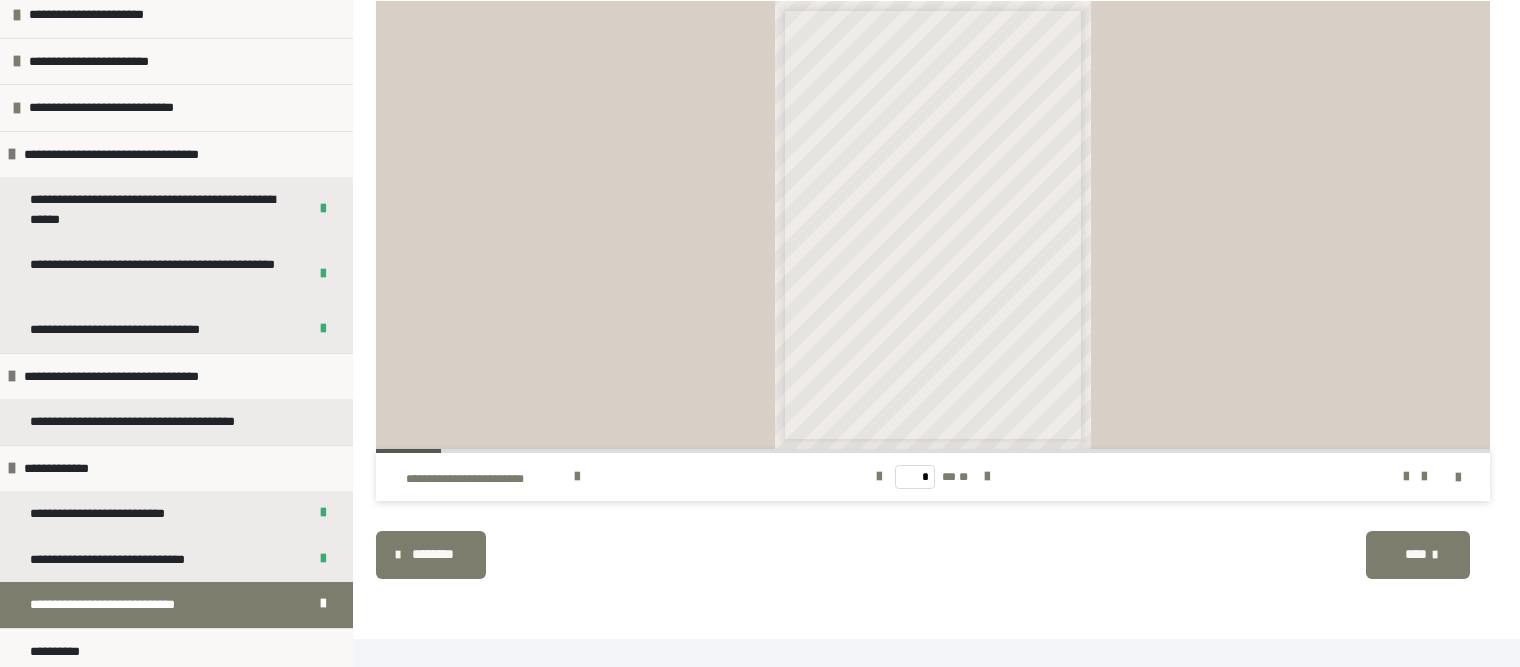 scroll, scrollTop: 835, scrollLeft: 0, axis: vertical 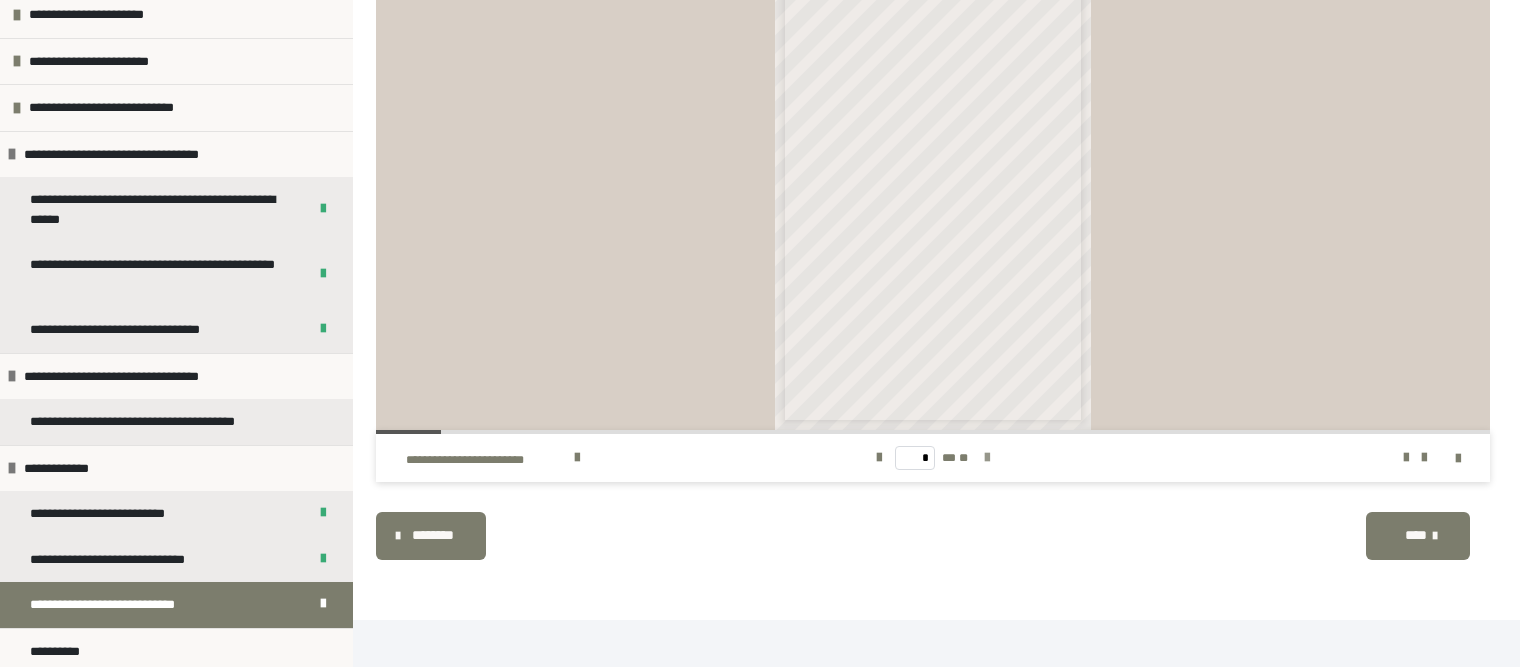 click at bounding box center [987, 458] 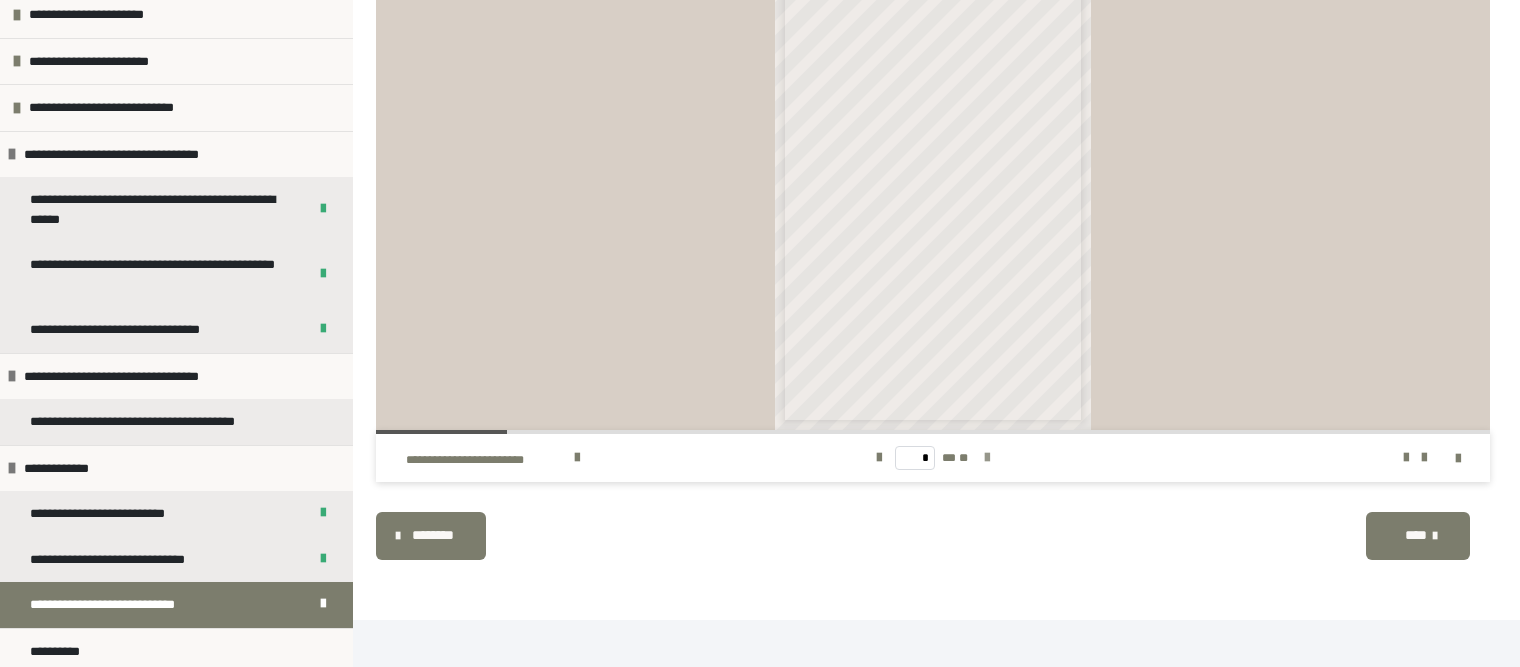 click at bounding box center (987, 458) 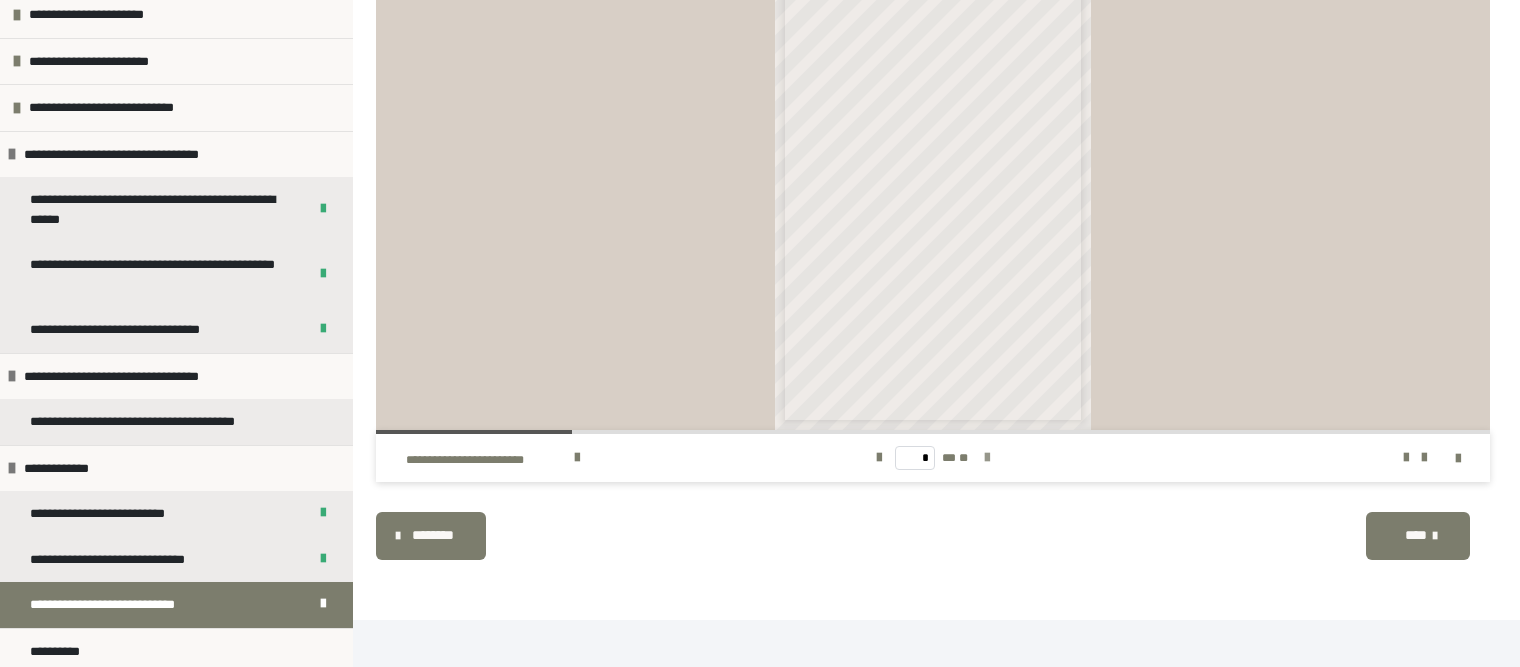 click at bounding box center [987, 458] 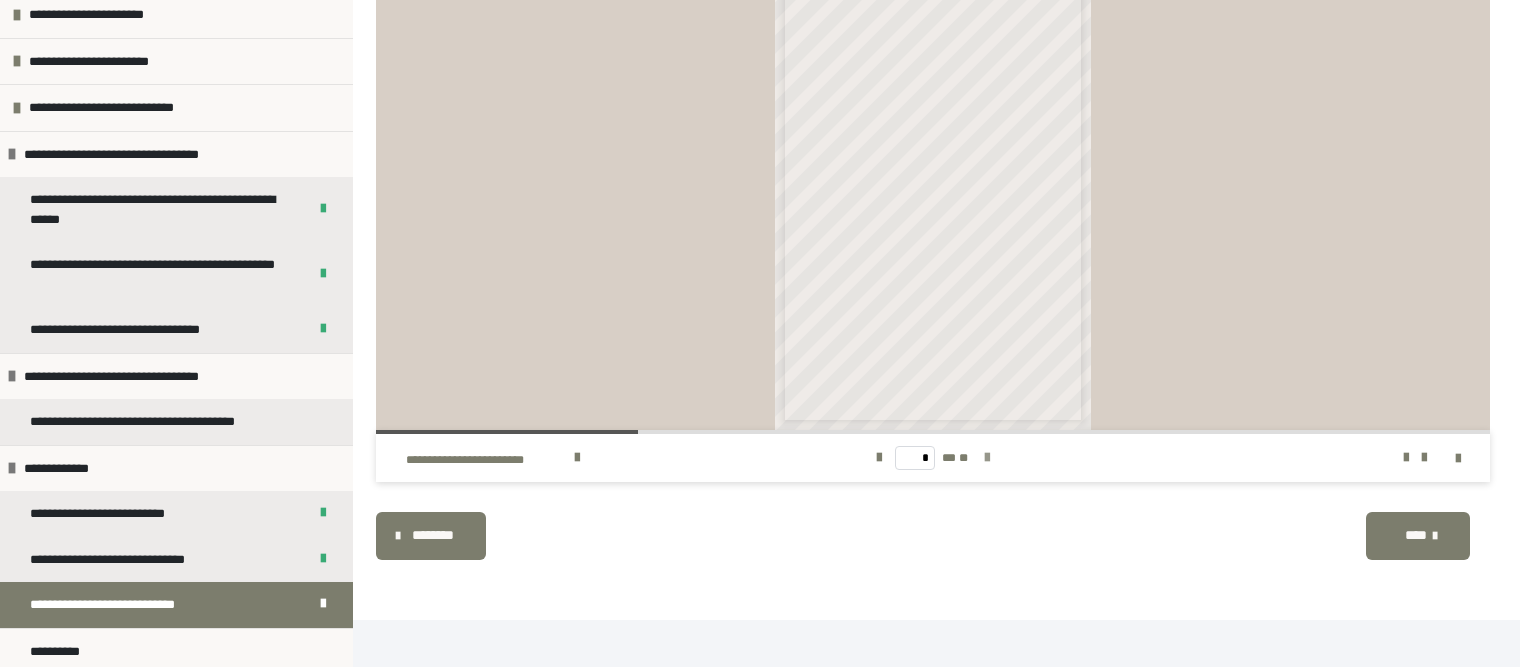 click at bounding box center [987, 458] 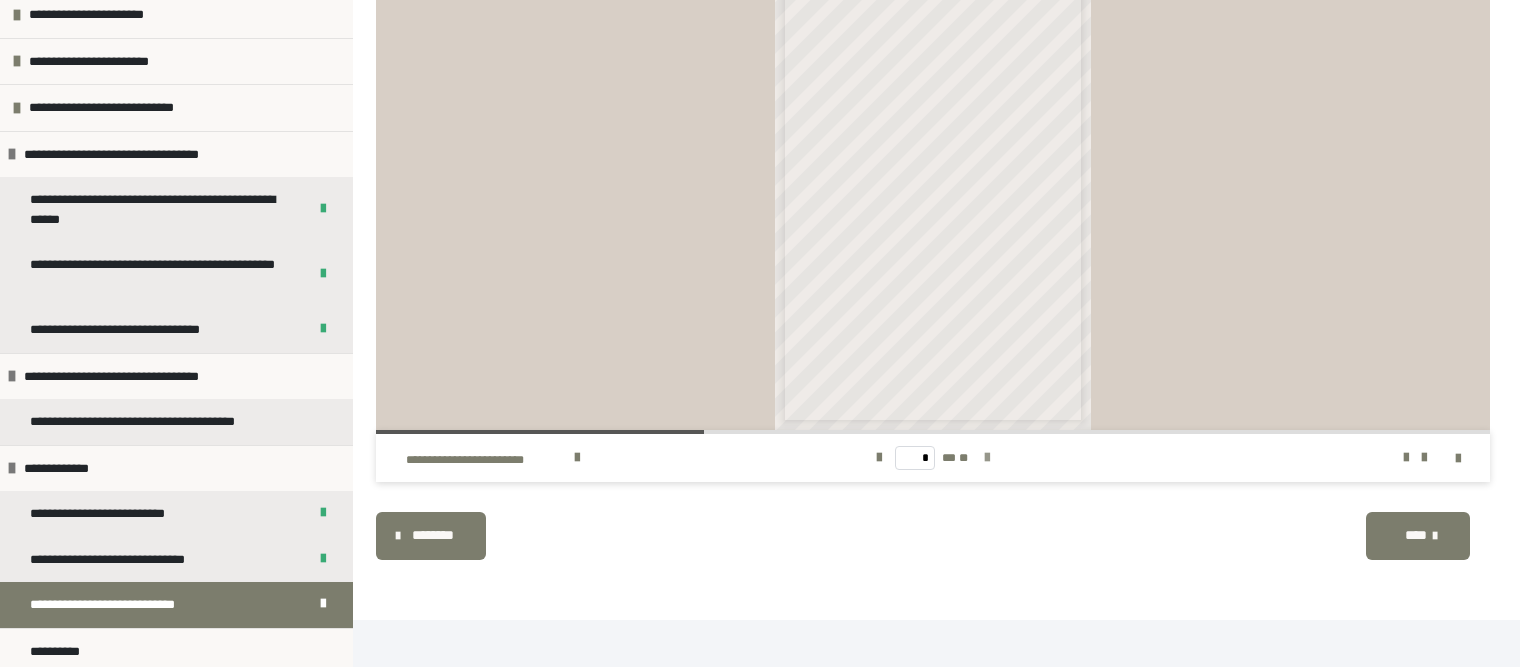 click at bounding box center (987, 458) 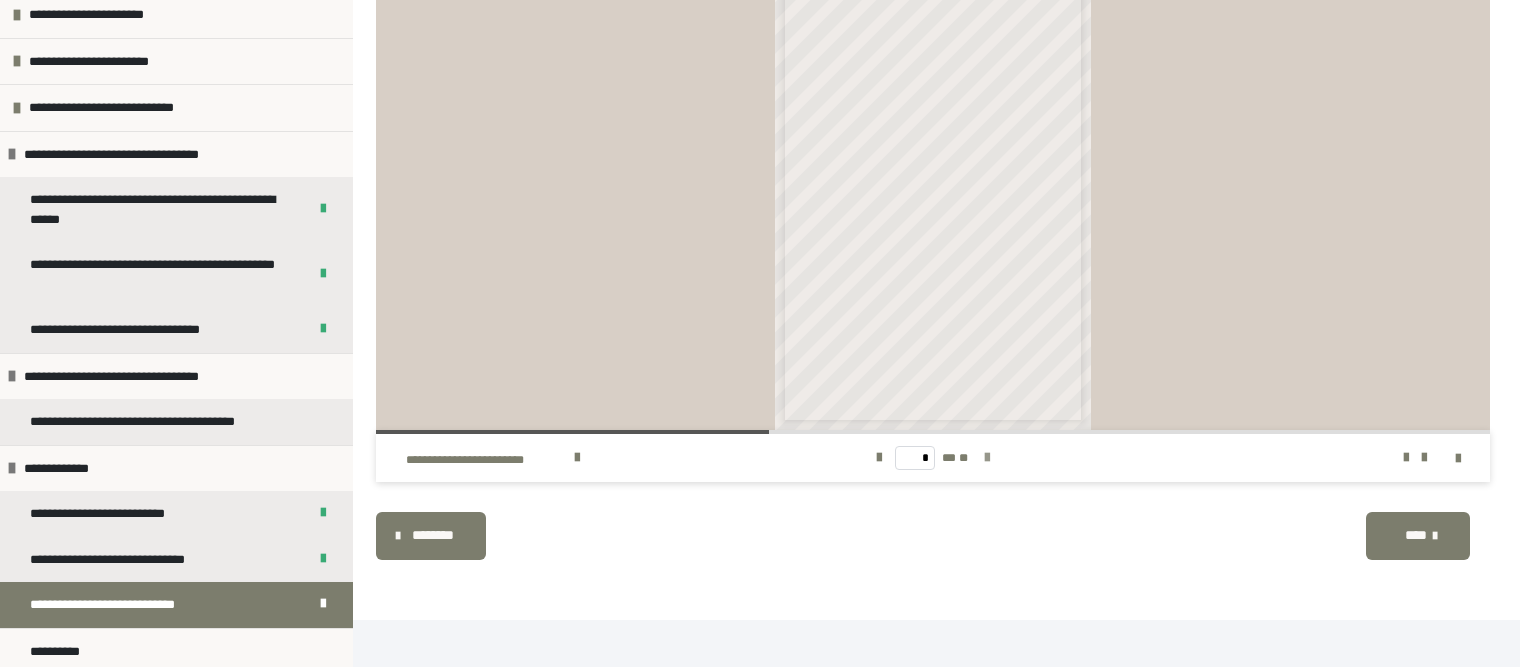 click at bounding box center [987, 458] 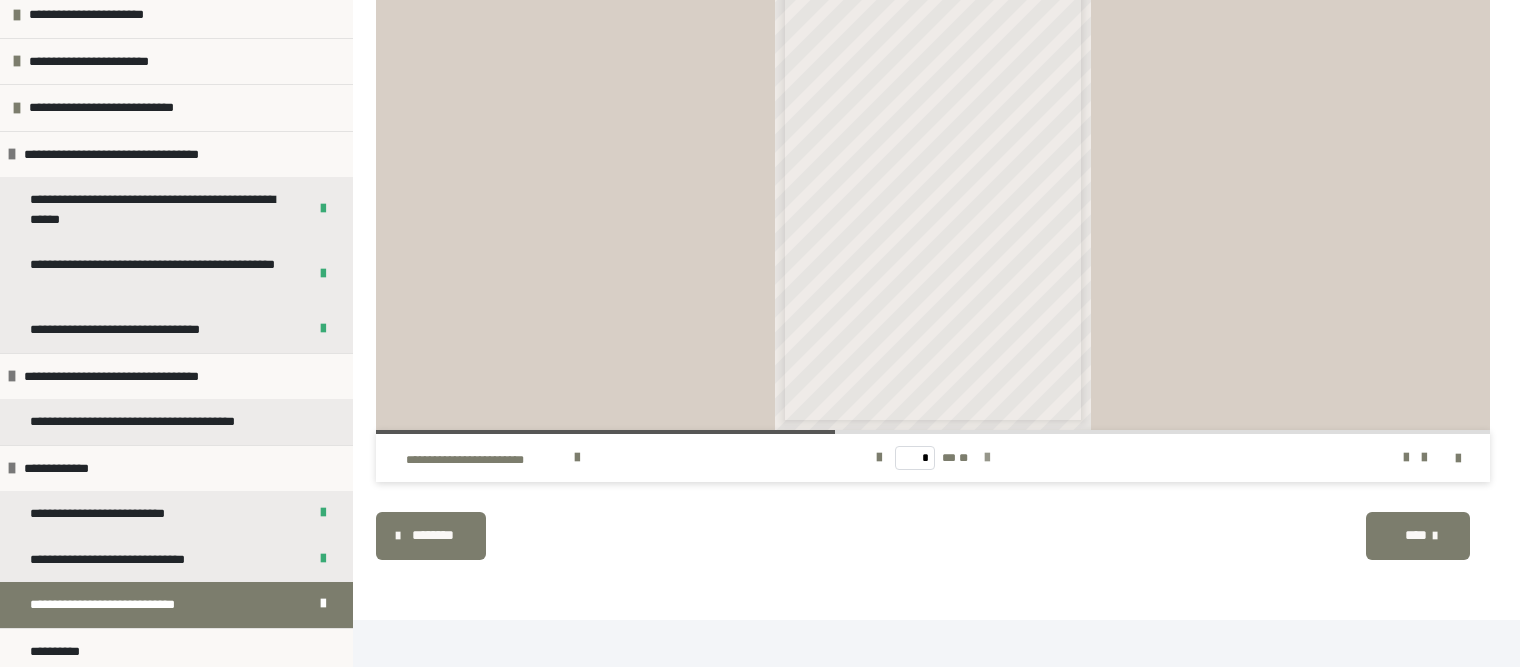 click at bounding box center [987, 458] 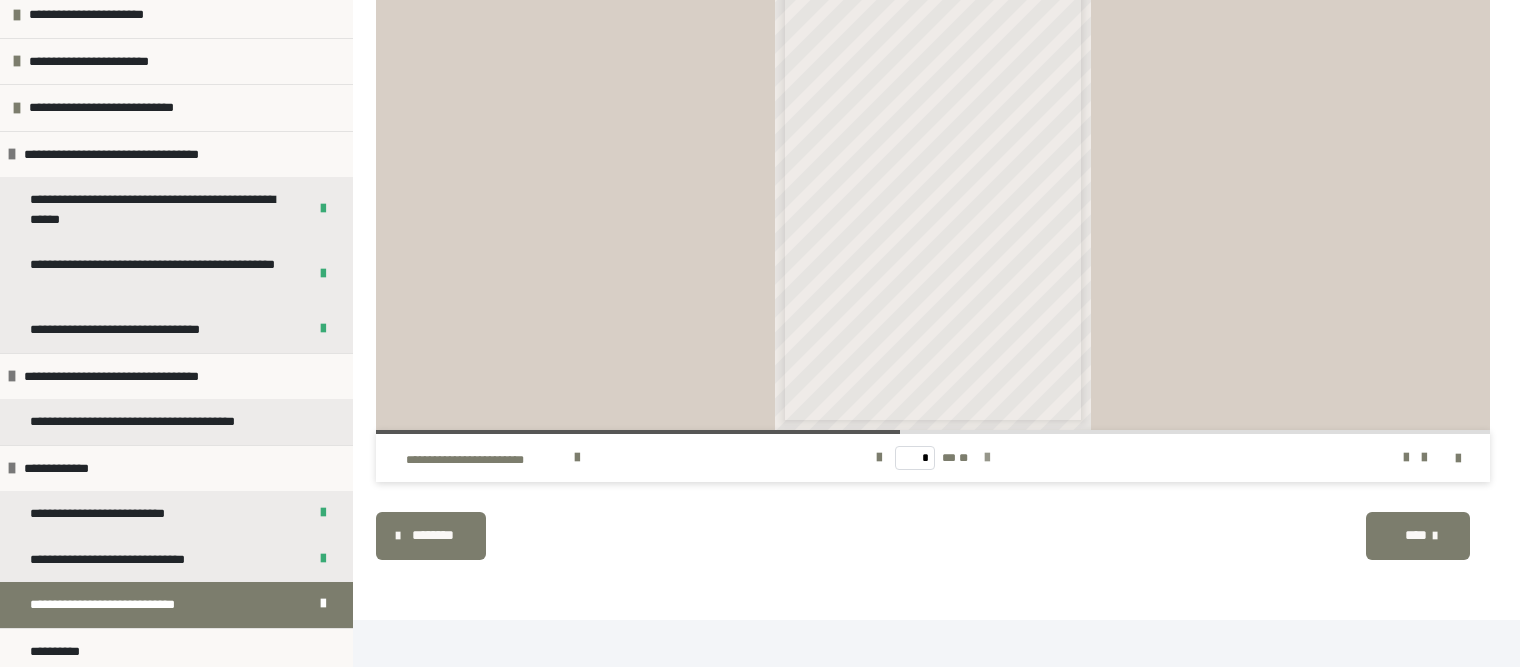 click at bounding box center (987, 458) 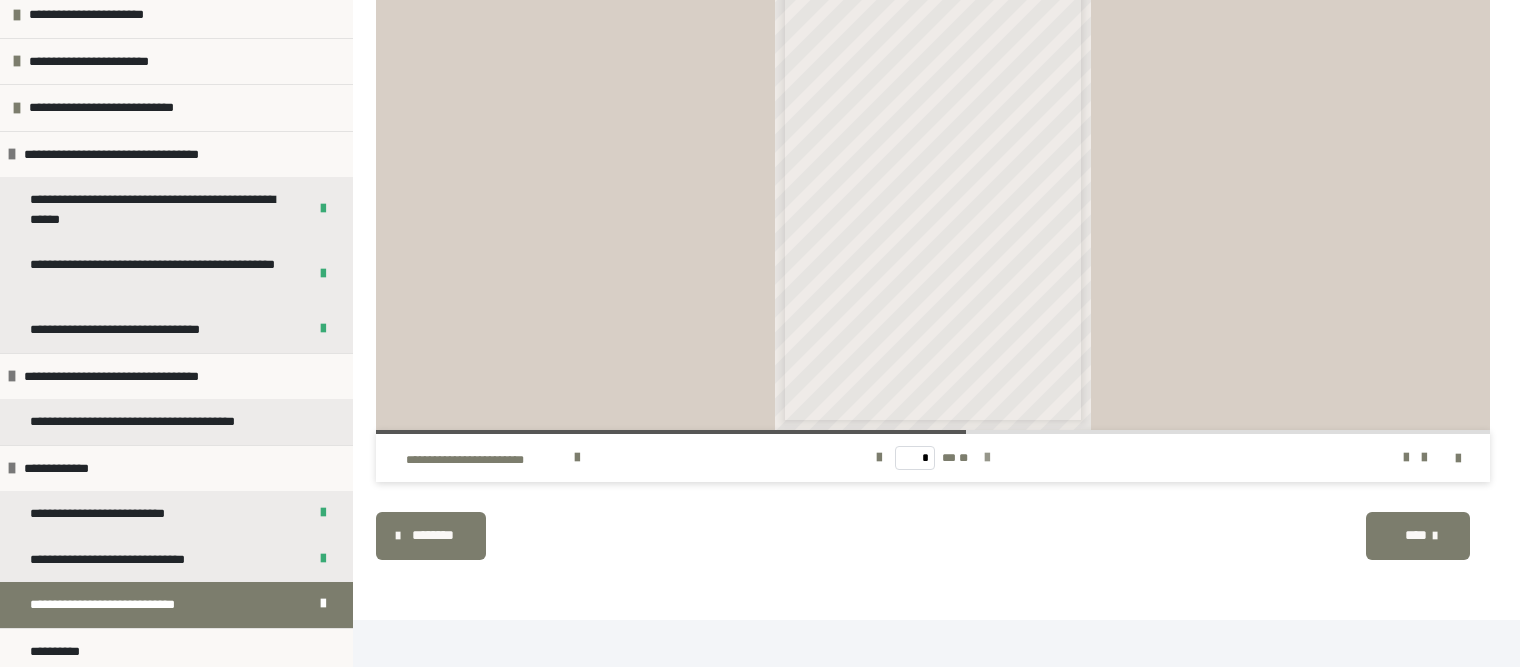click at bounding box center (987, 458) 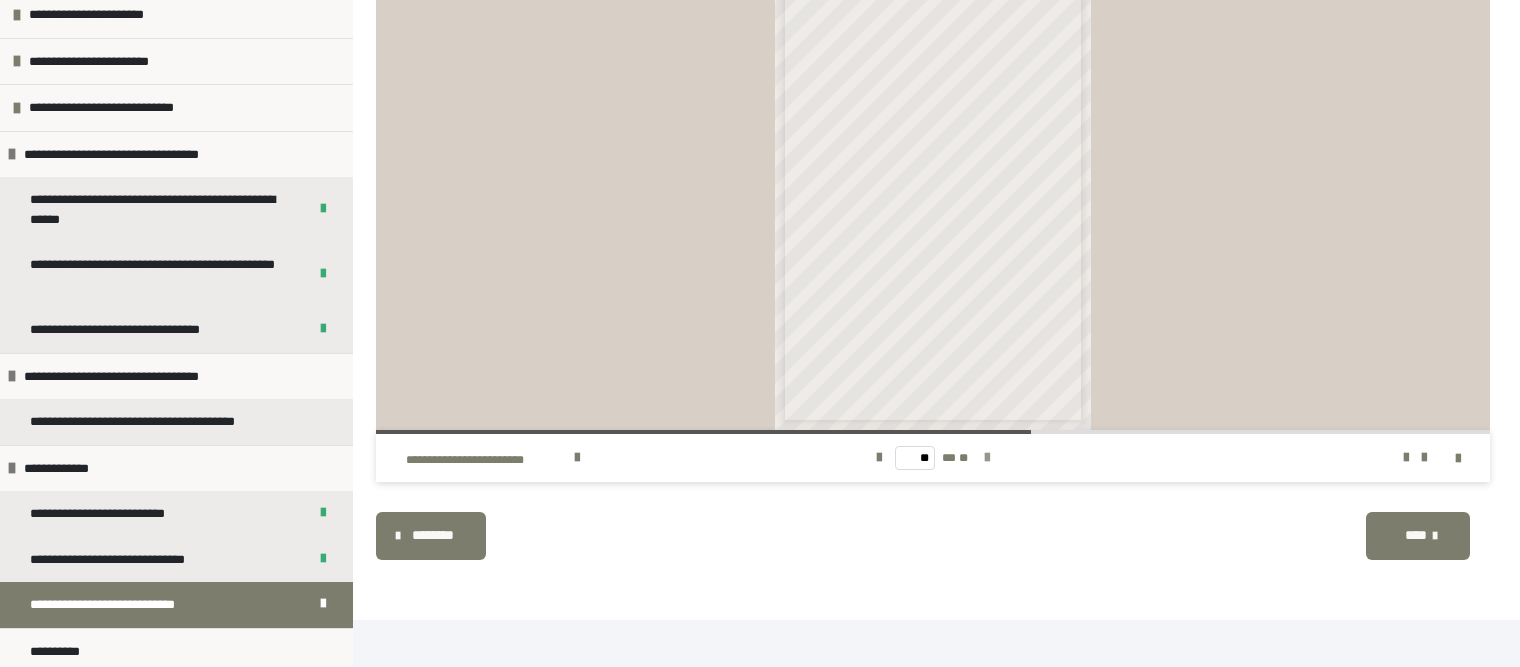 click at bounding box center (987, 458) 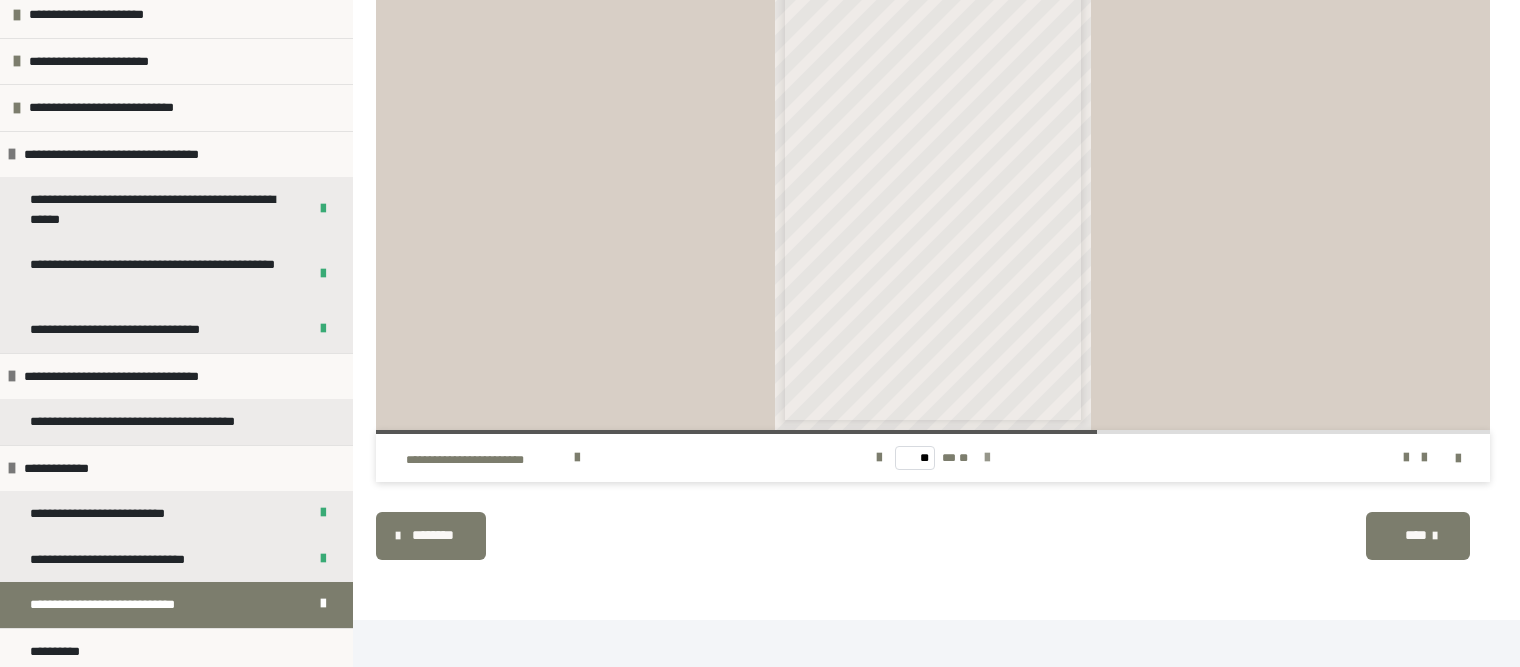 click at bounding box center (987, 458) 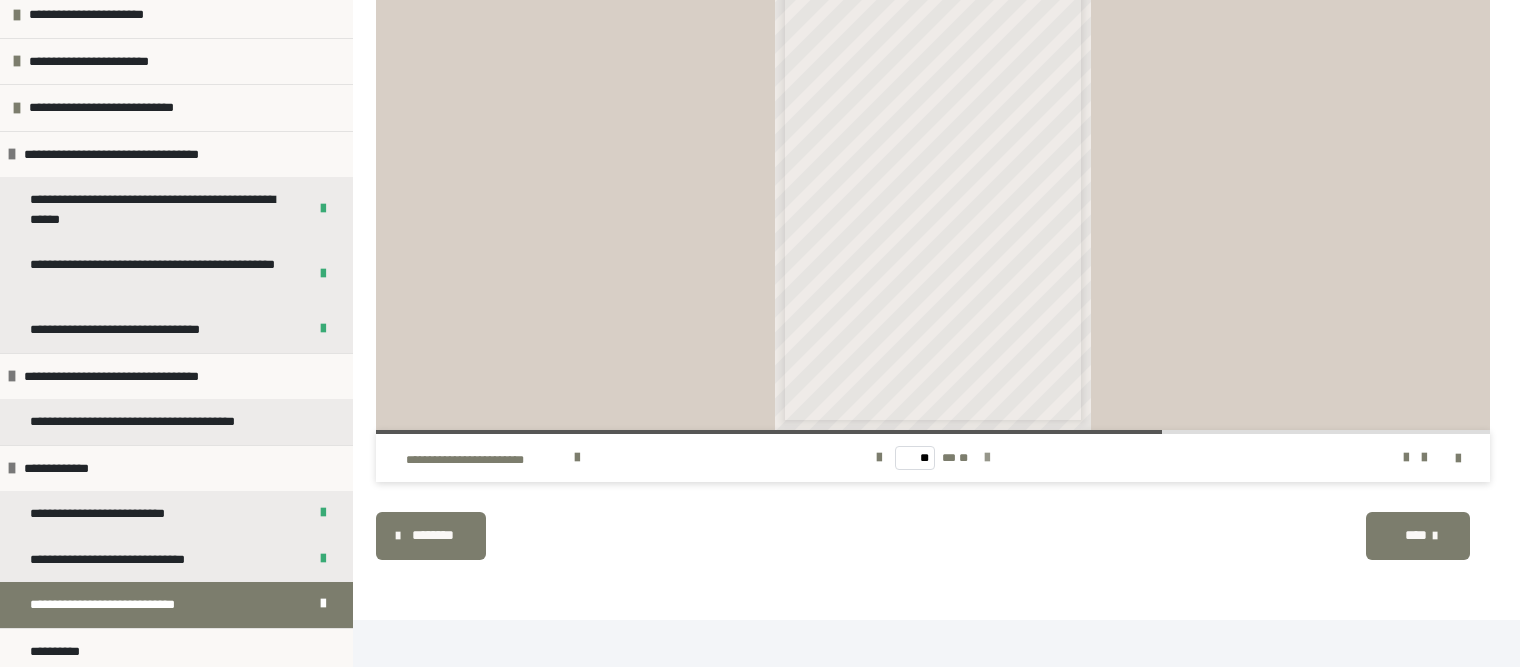 click at bounding box center (987, 458) 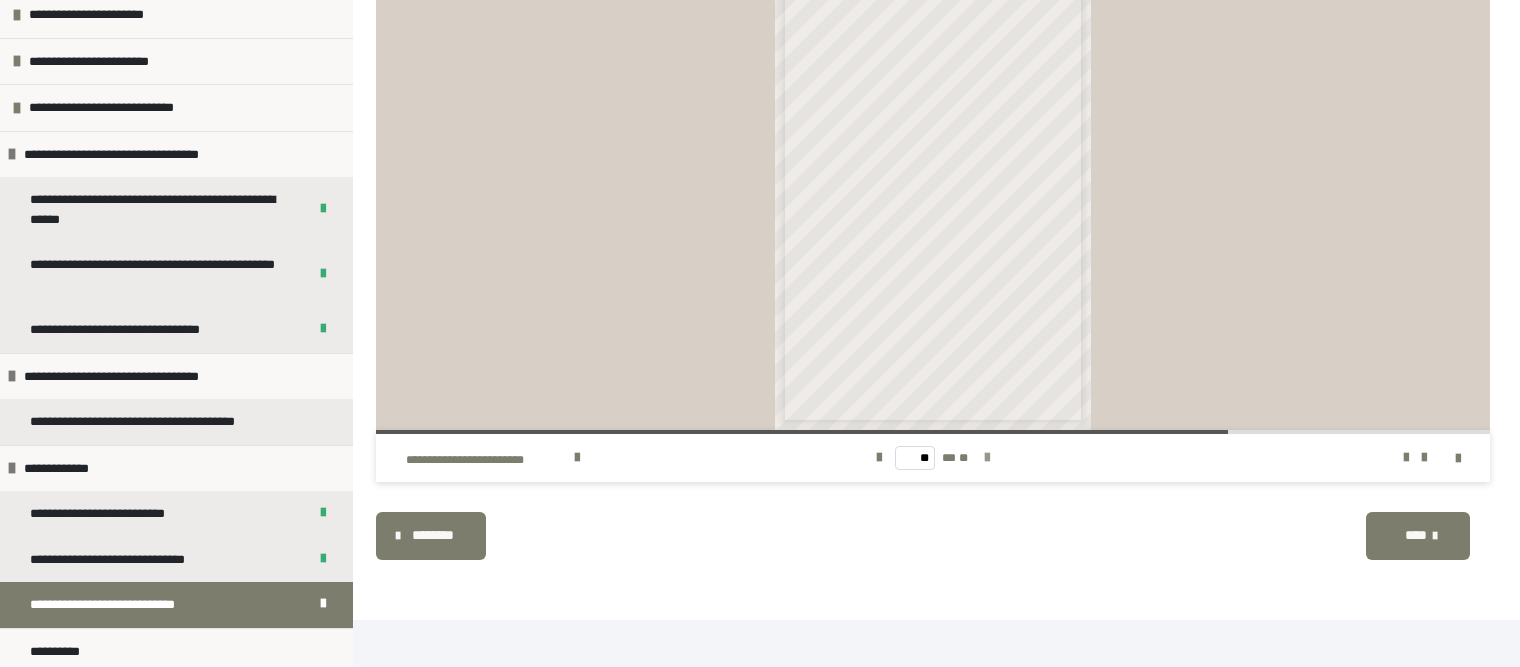 click at bounding box center [987, 458] 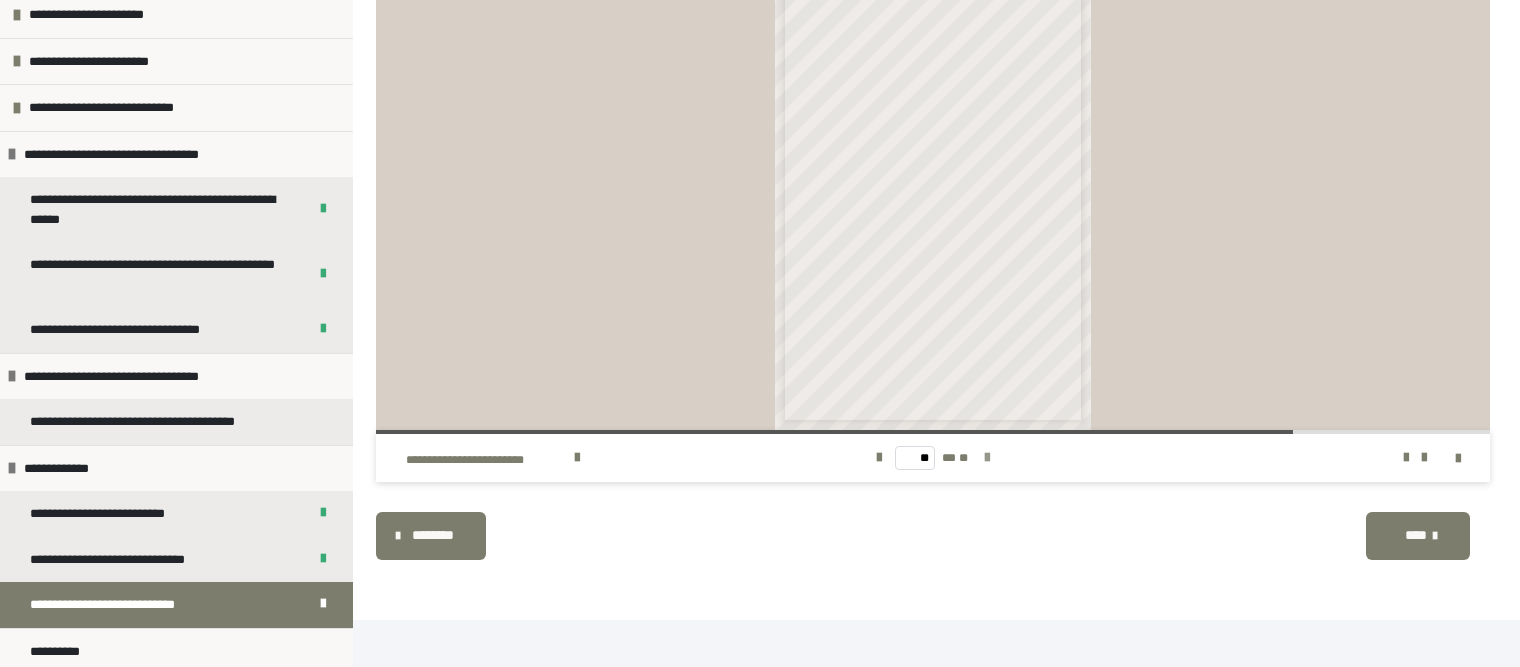 click at bounding box center [987, 458] 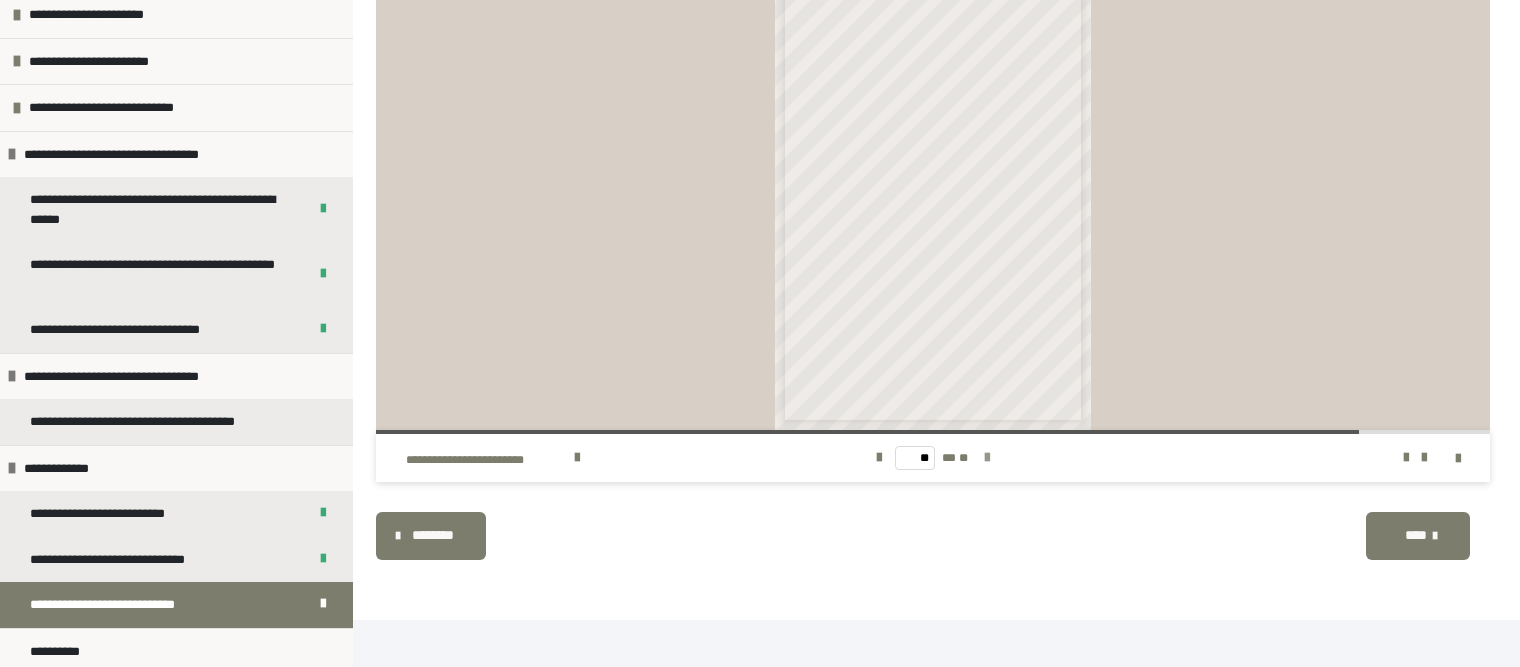 click at bounding box center [987, 458] 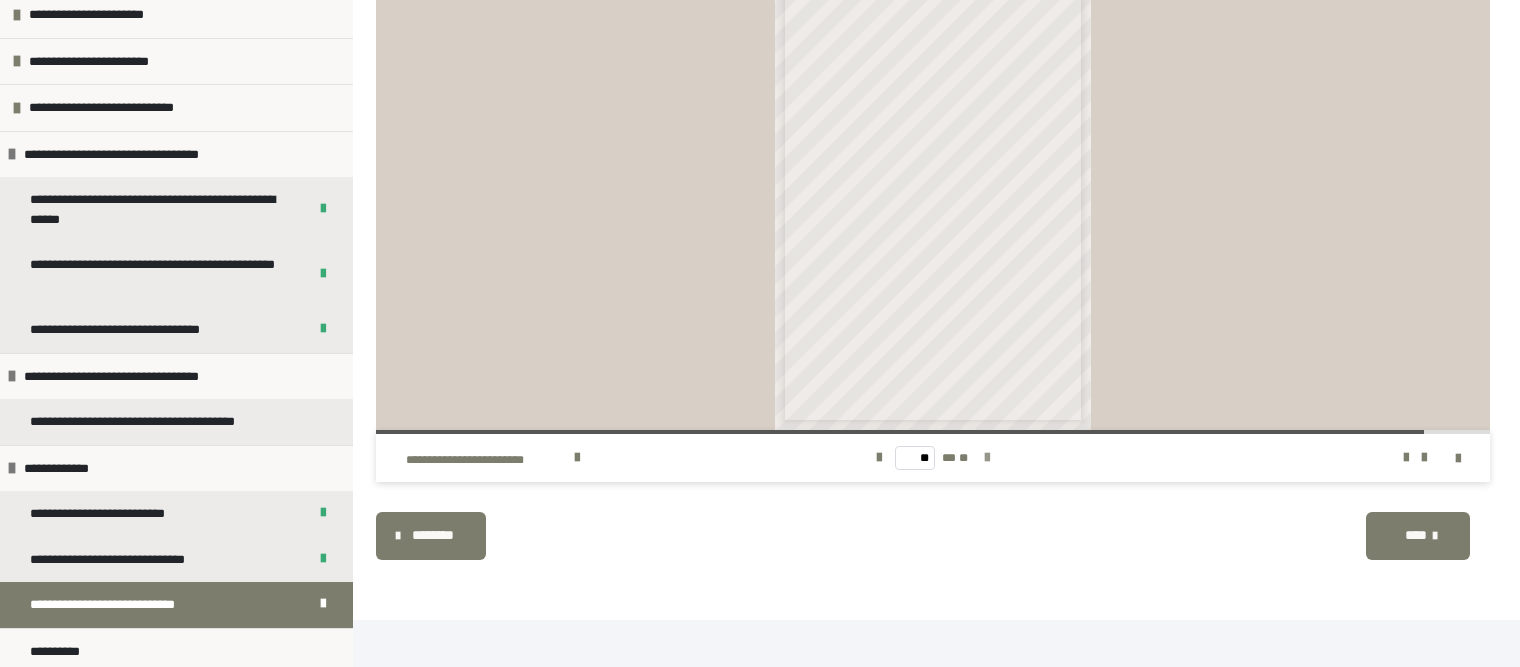click at bounding box center [987, 458] 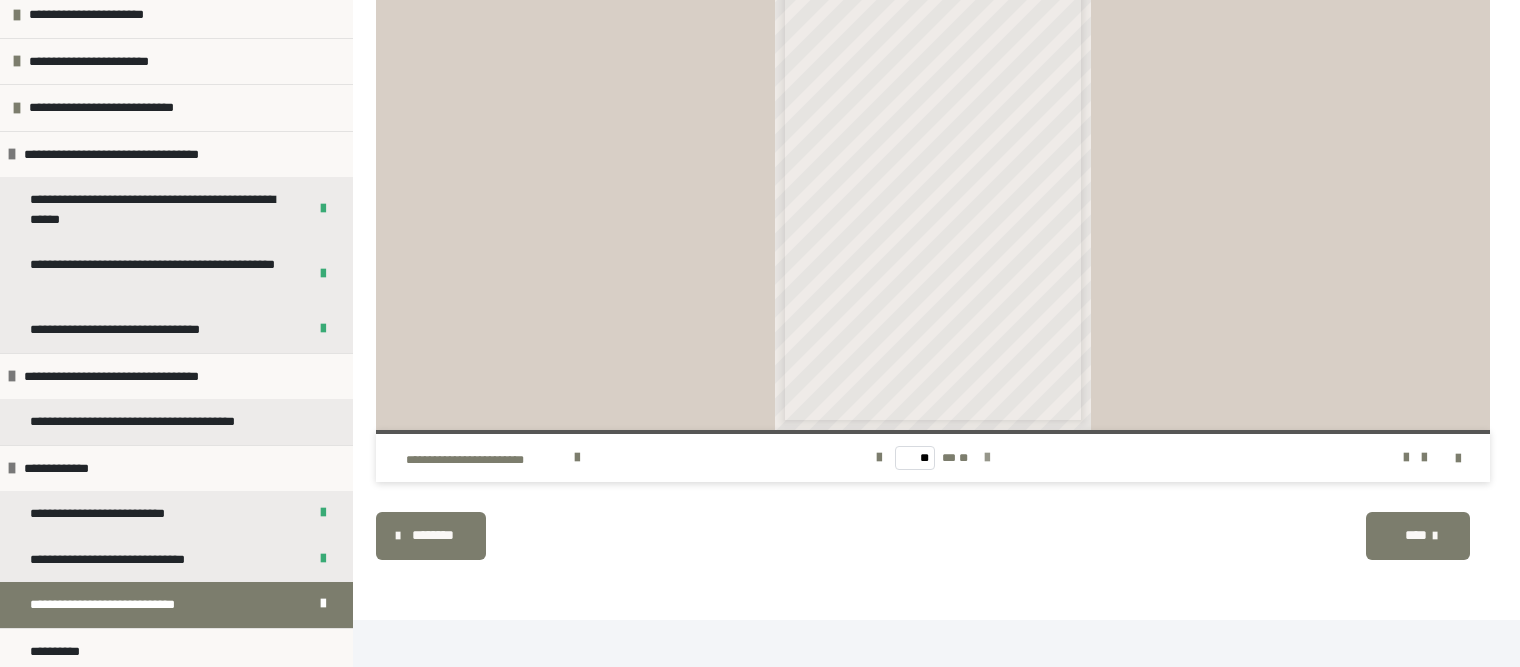 click on "** ** **" at bounding box center [933, 458] 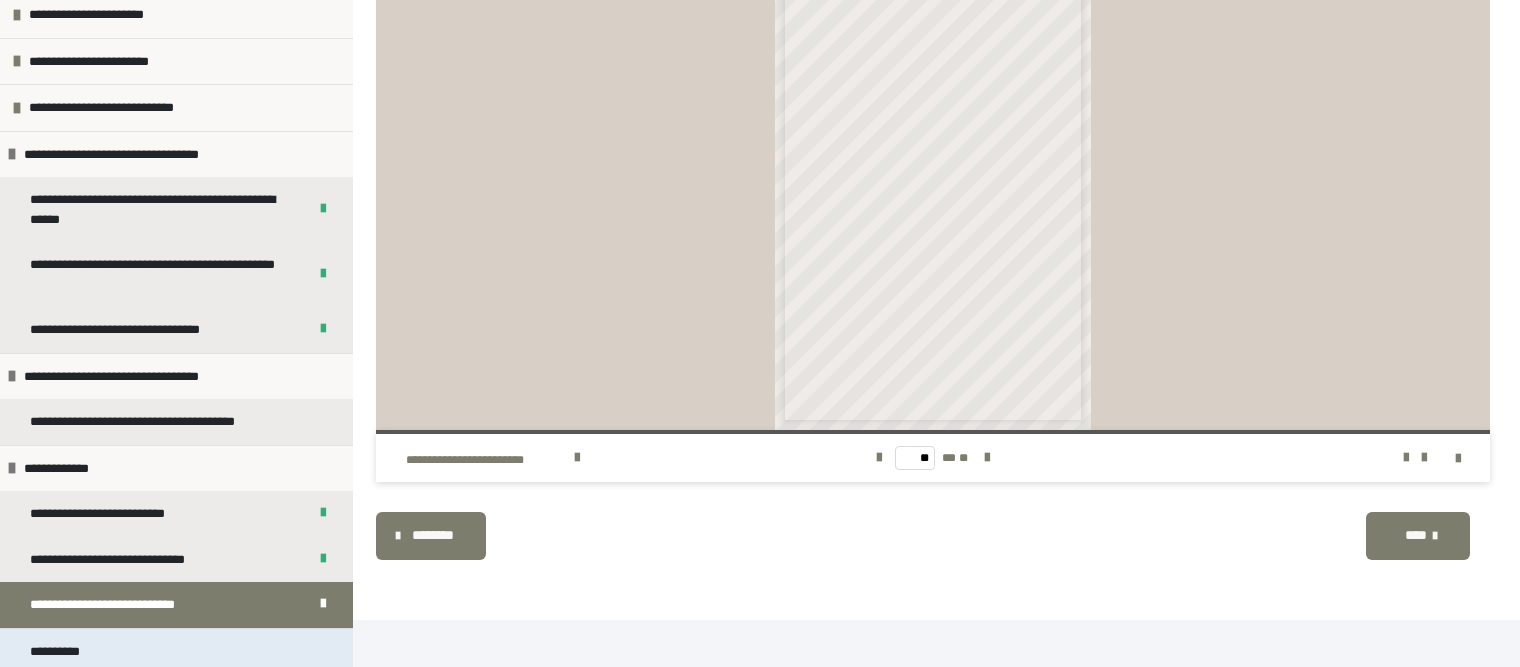 click on "**********" at bounding box center [62, 652] 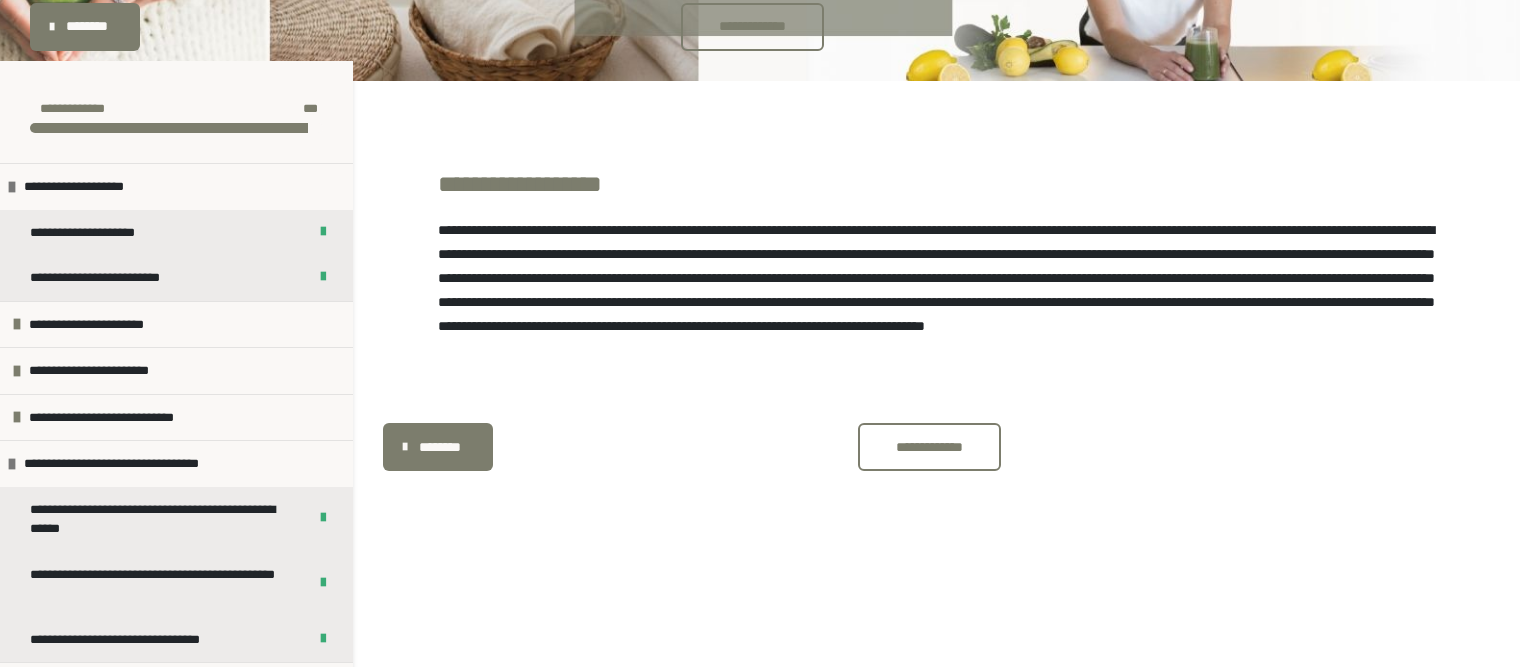 scroll, scrollTop: 357, scrollLeft: 0, axis: vertical 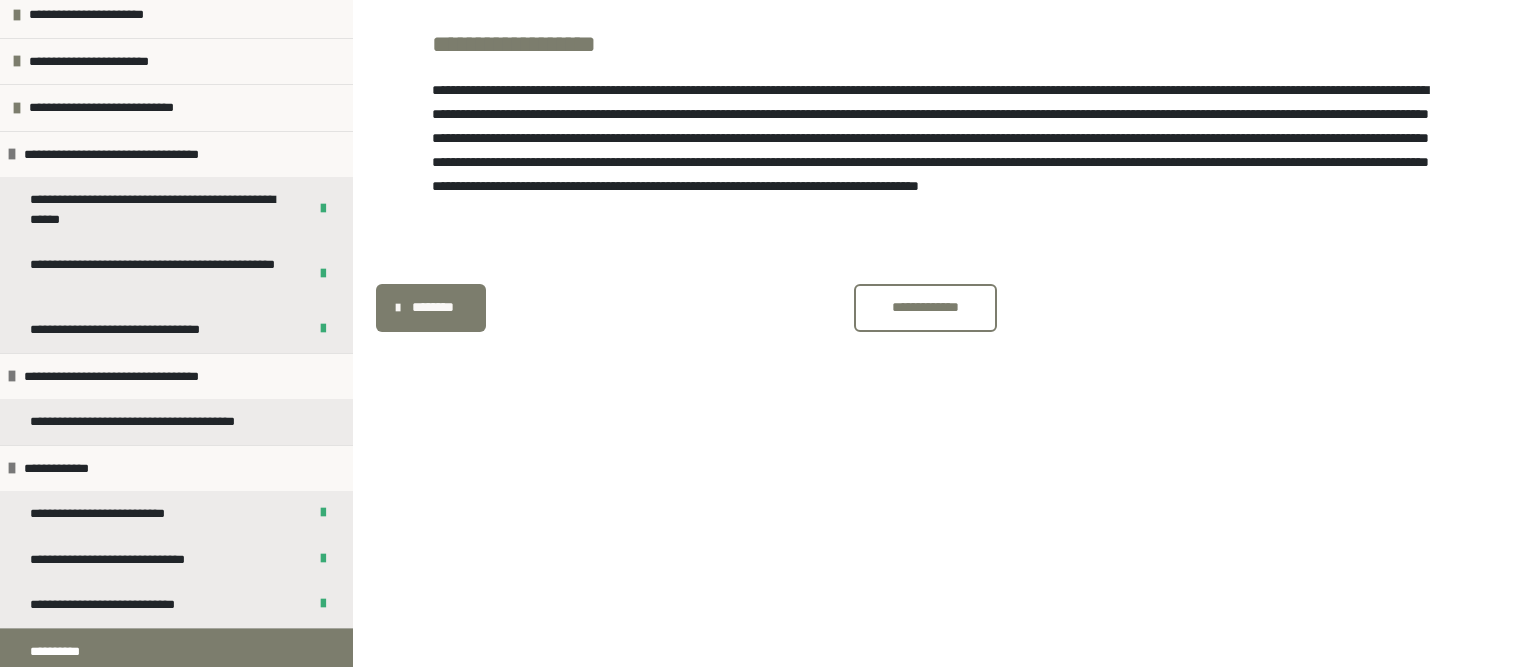 click on "**********" at bounding box center (925, 307) 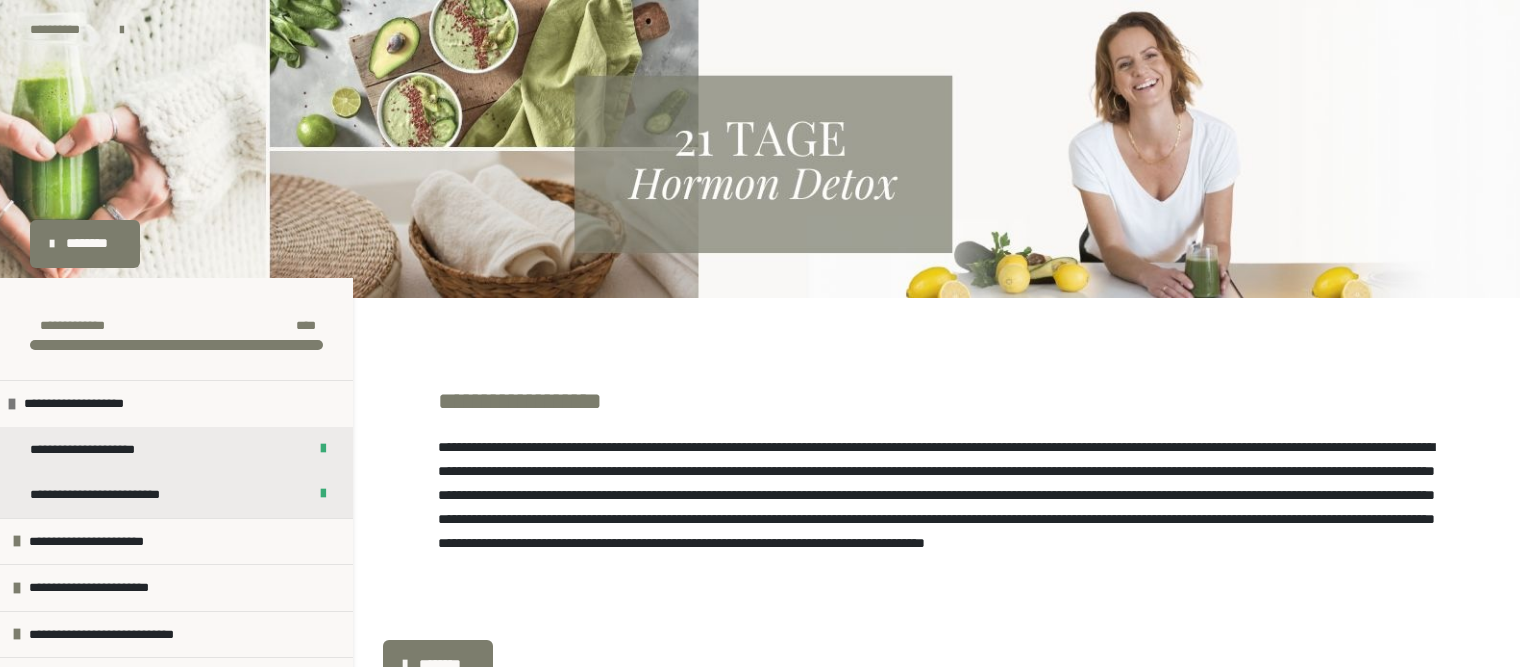 scroll, scrollTop: 357, scrollLeft: 0, axis: vertical 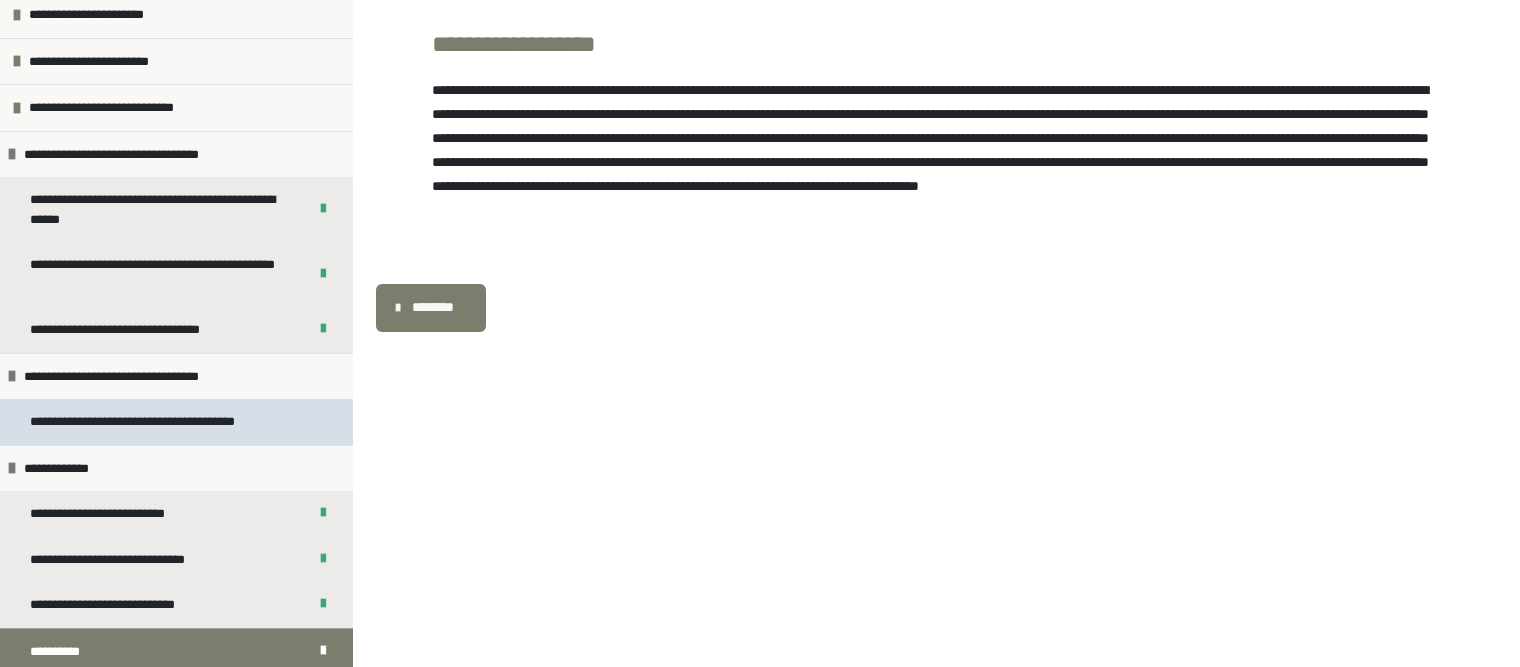 click on "**********" at bounding box center [153, 422] 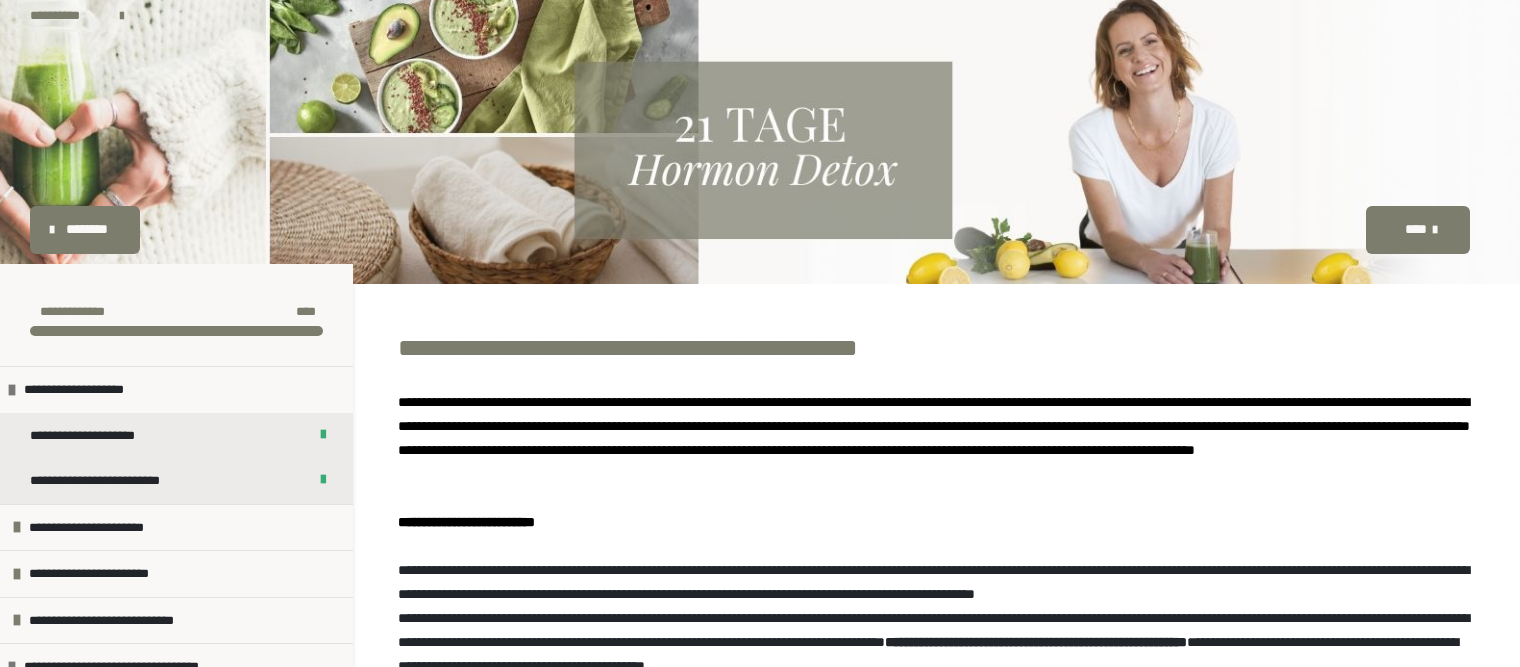 scroll, scrollTop: 0, scrollLeft: 0, axis: both 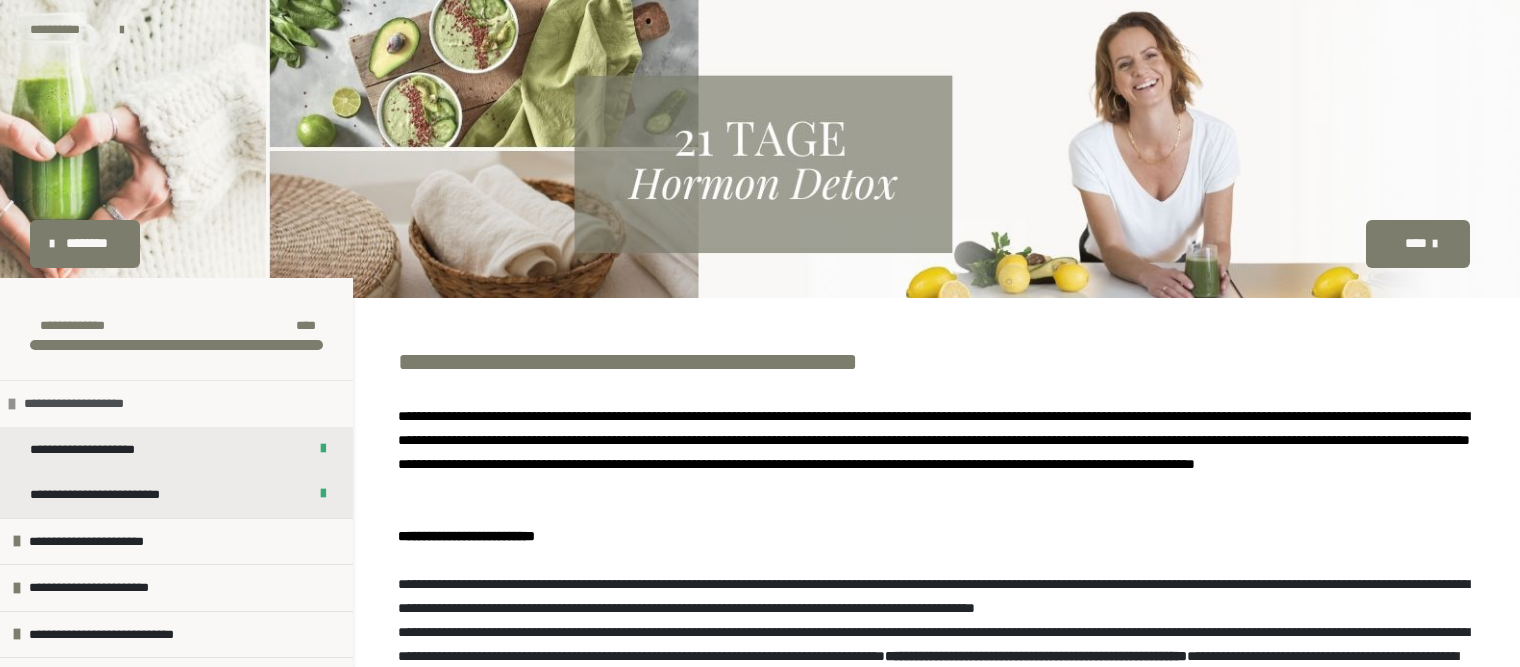 click on "**********" at bounding box center (101, 404) 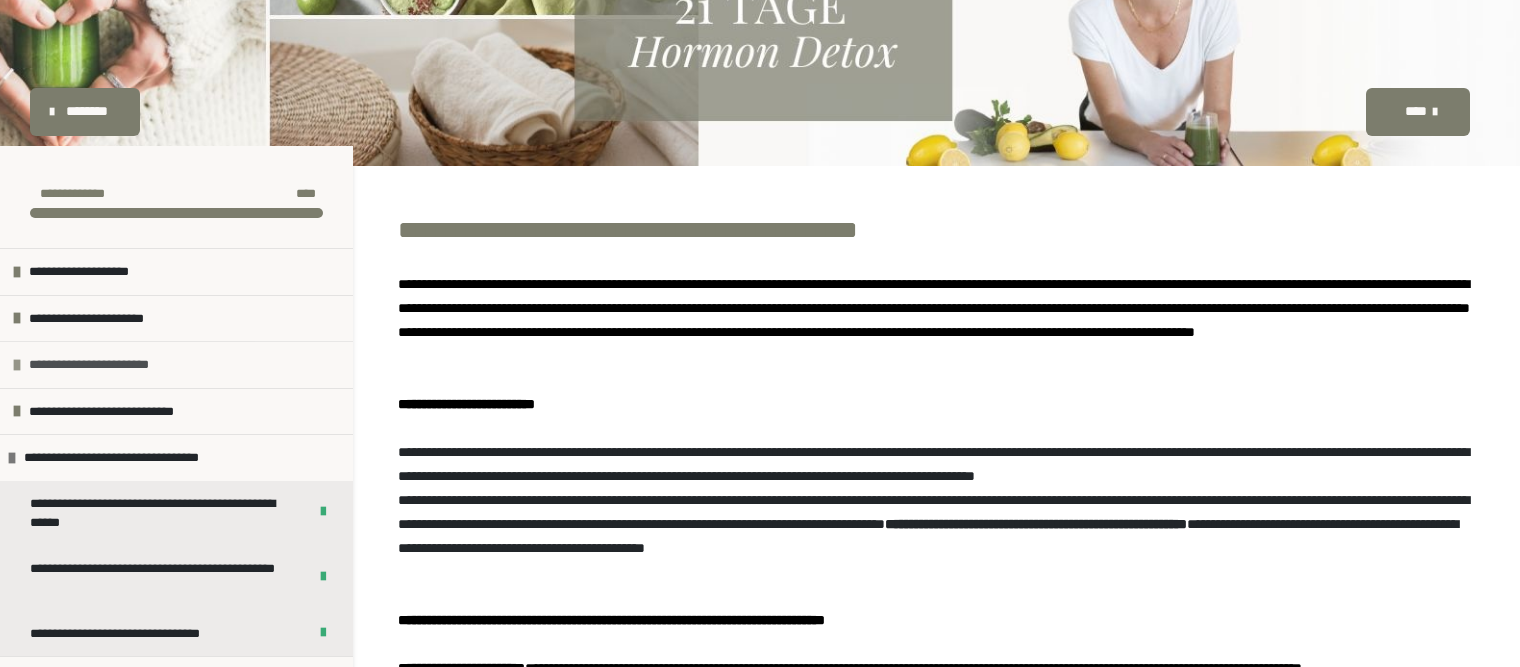 scroll, scrollTop: 211, scrollLeft: 0, axis: vertical 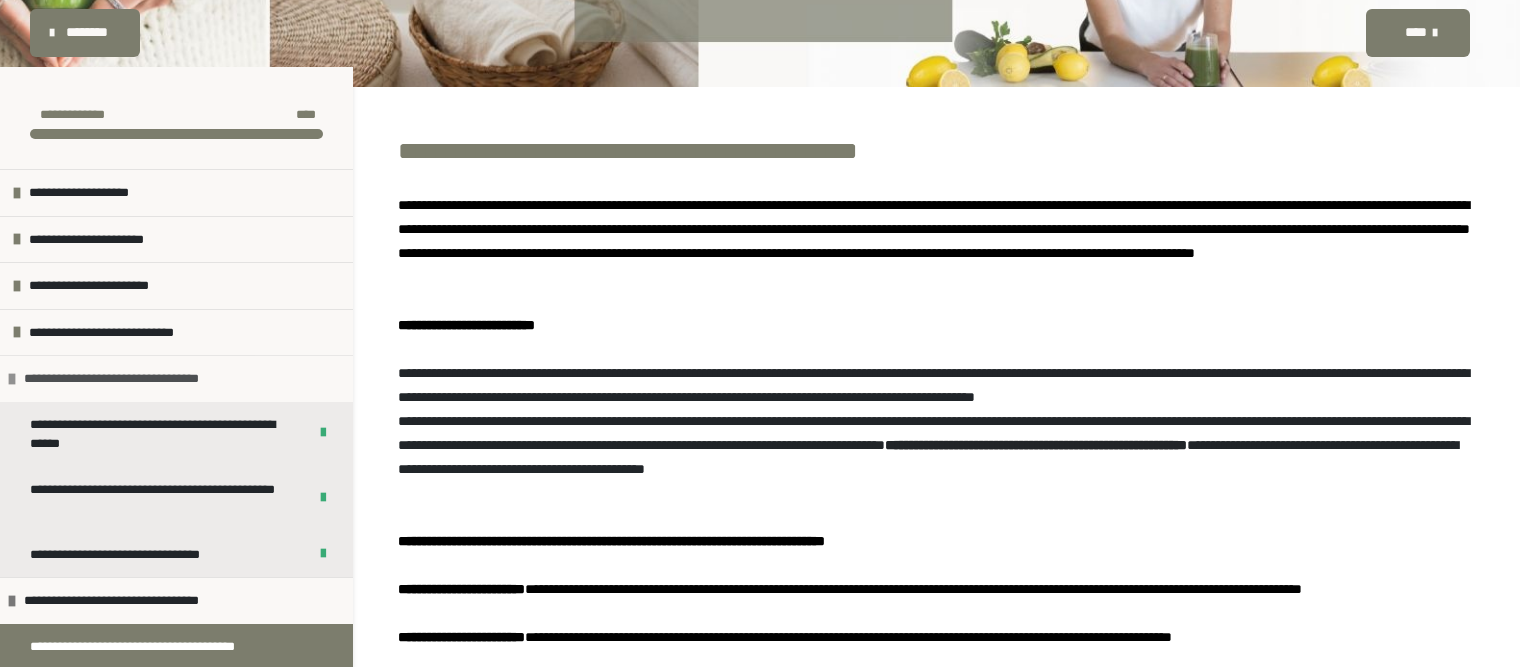 click on "**********" at bounding box center [146, 379] 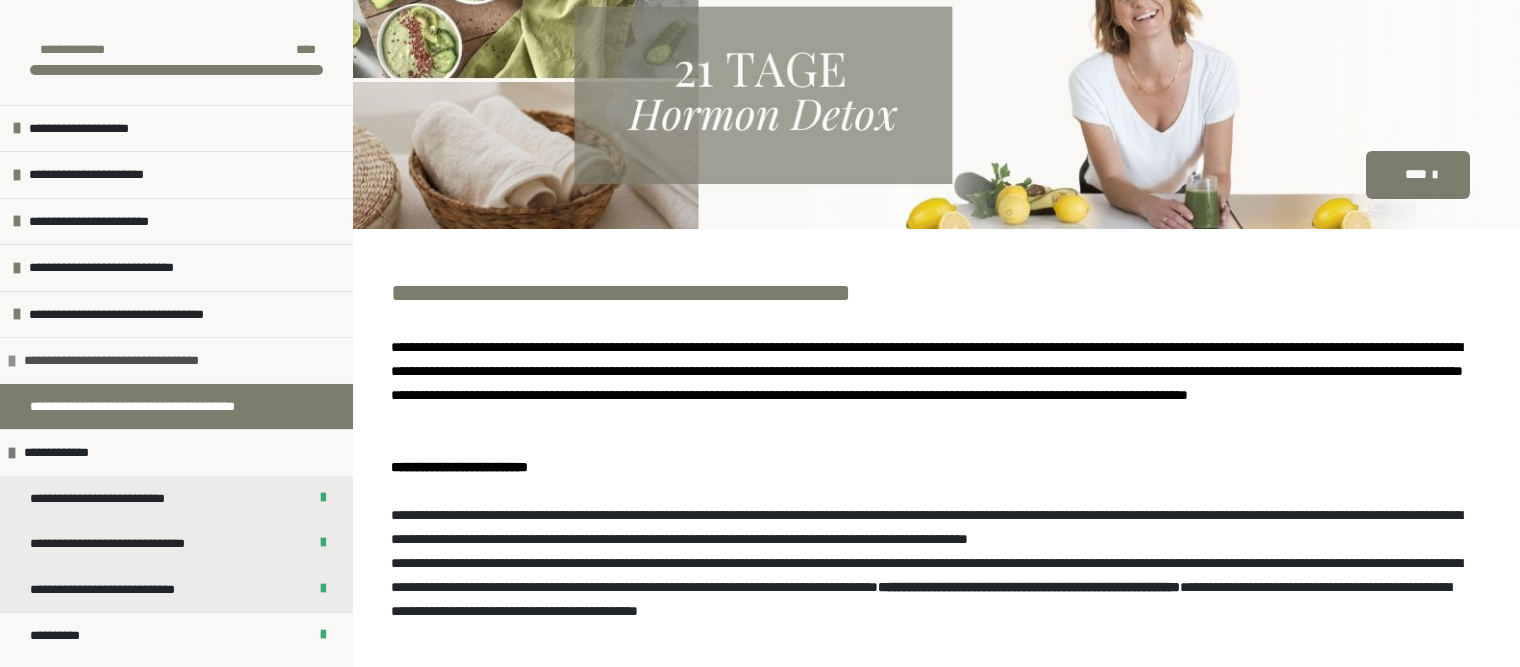 scroll, scrollTop: 0, scrollLeft: 0, axis: both 